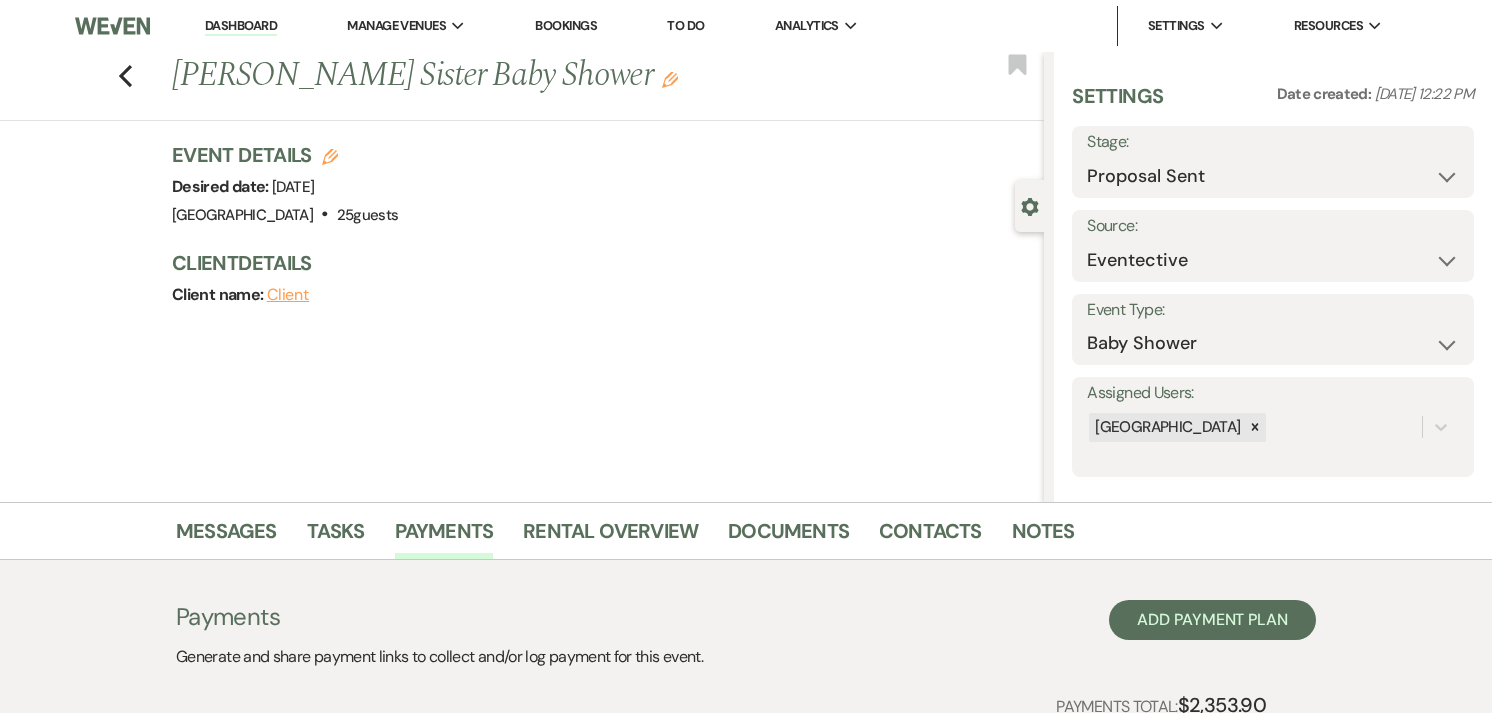select on "6" 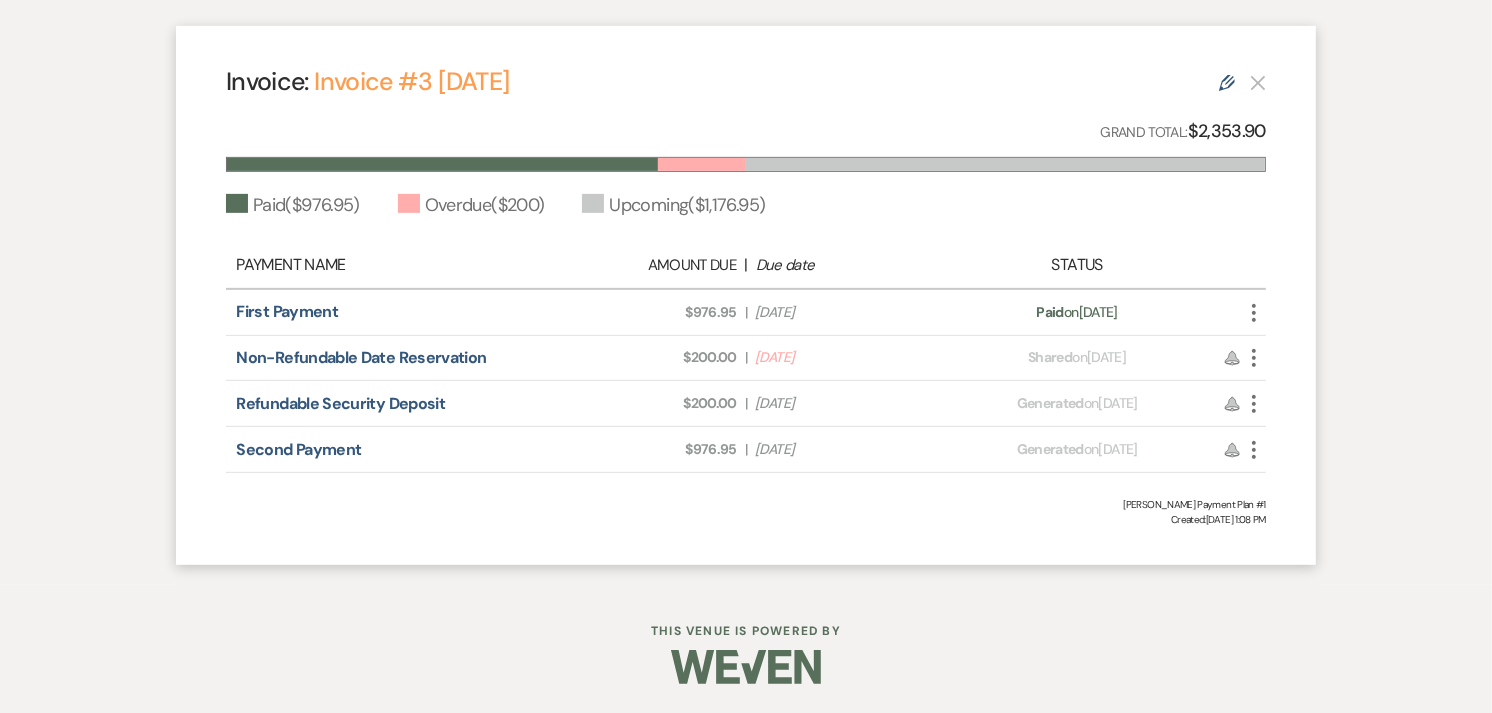scroll, scrollTop: 0, scrollLeft: 0, axis: both 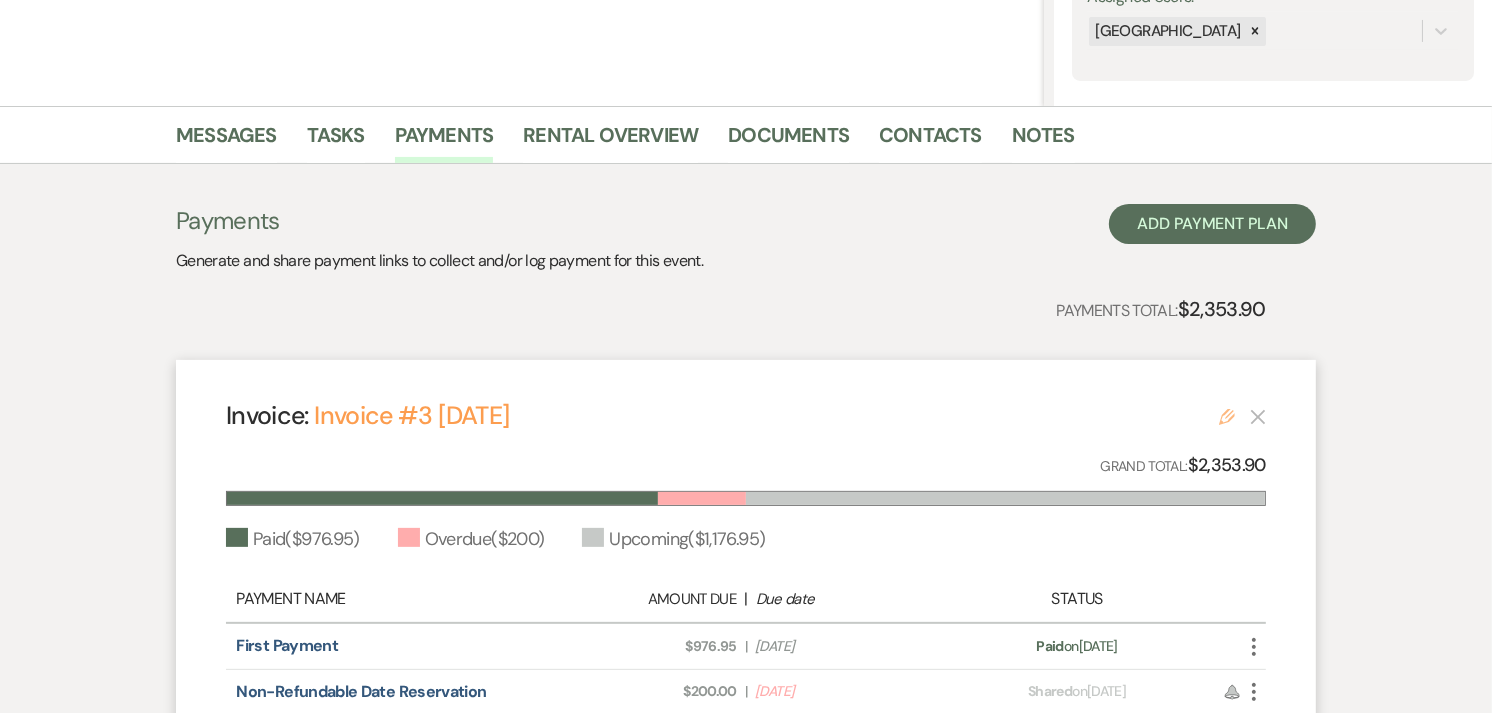 click on "Edit" 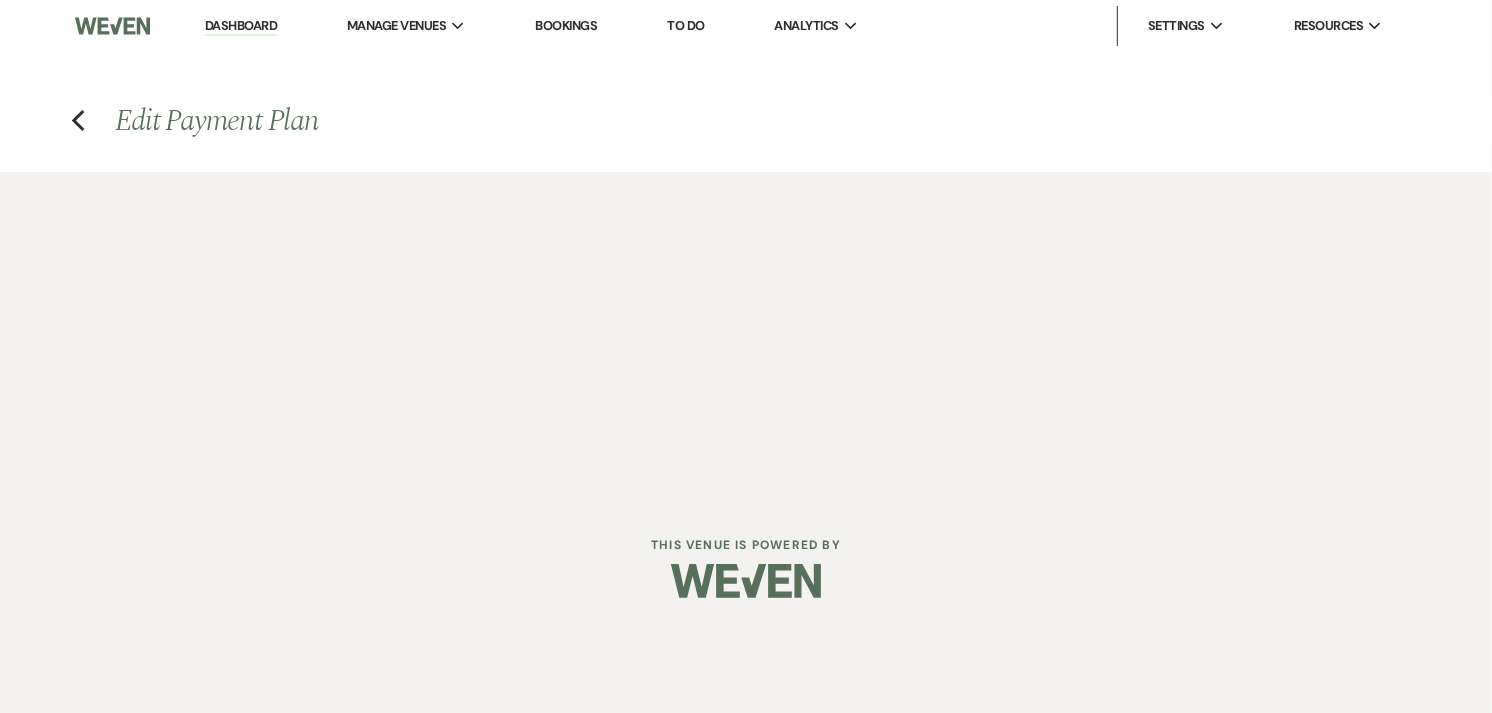 scroll, scrollTop: 0, scrollLeft: 0, axis: both 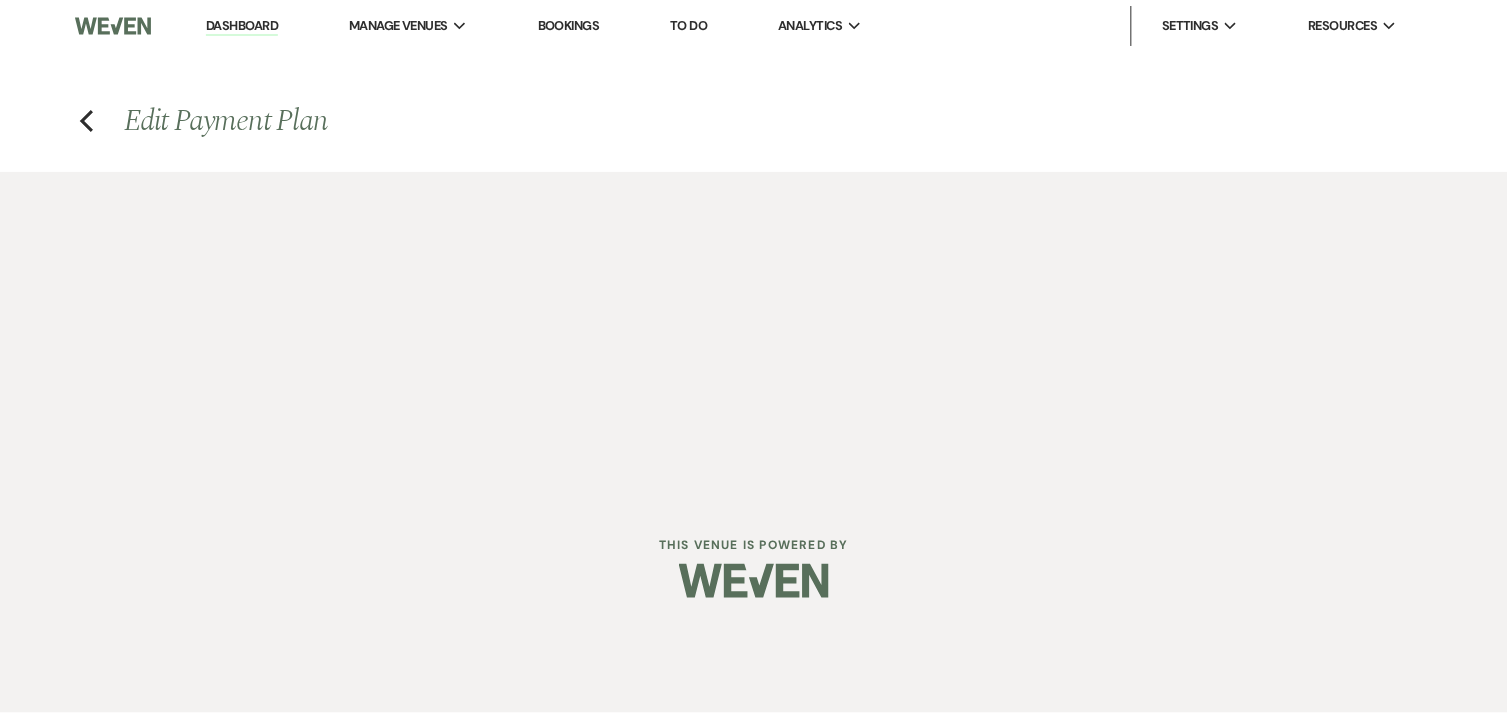 select on "26222" 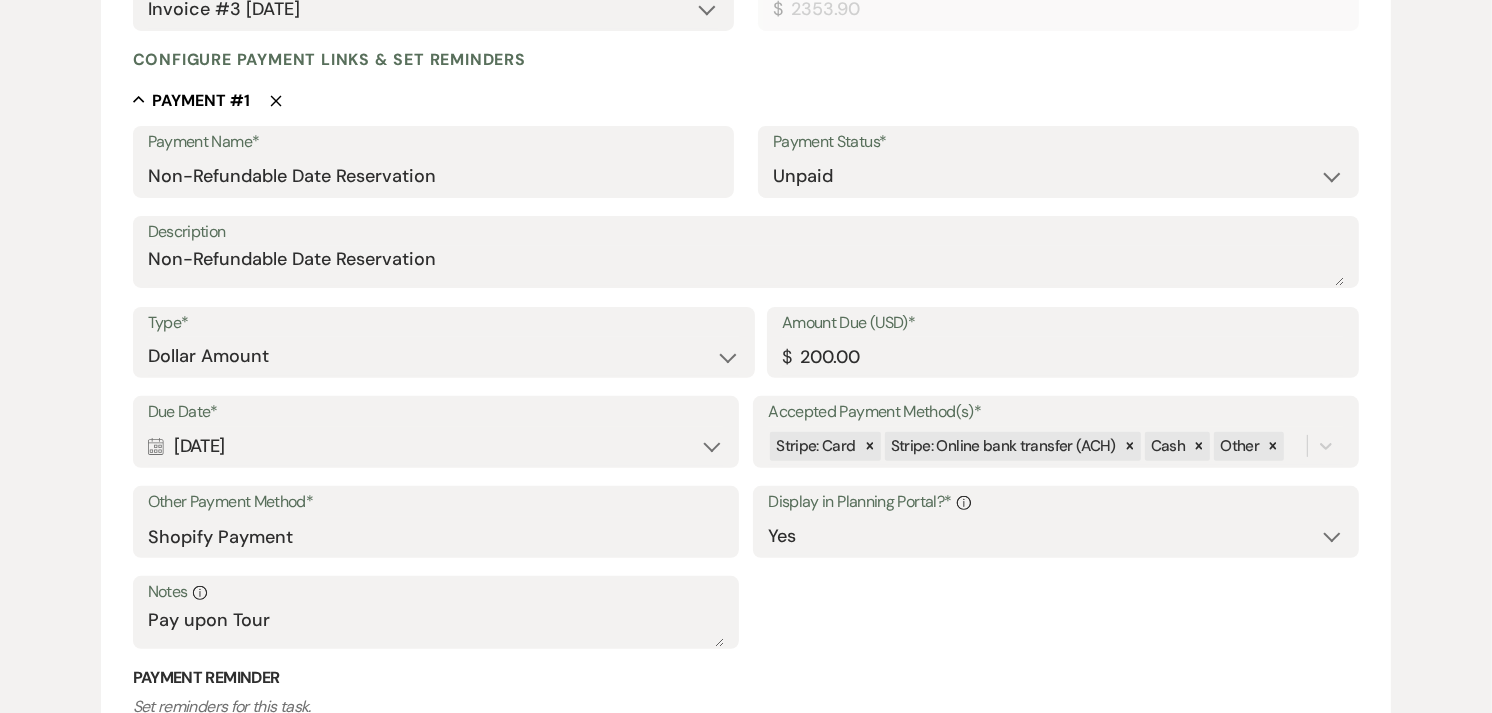 scroll, scrollTop: 666, scrollLeft: 0, axis: vertical 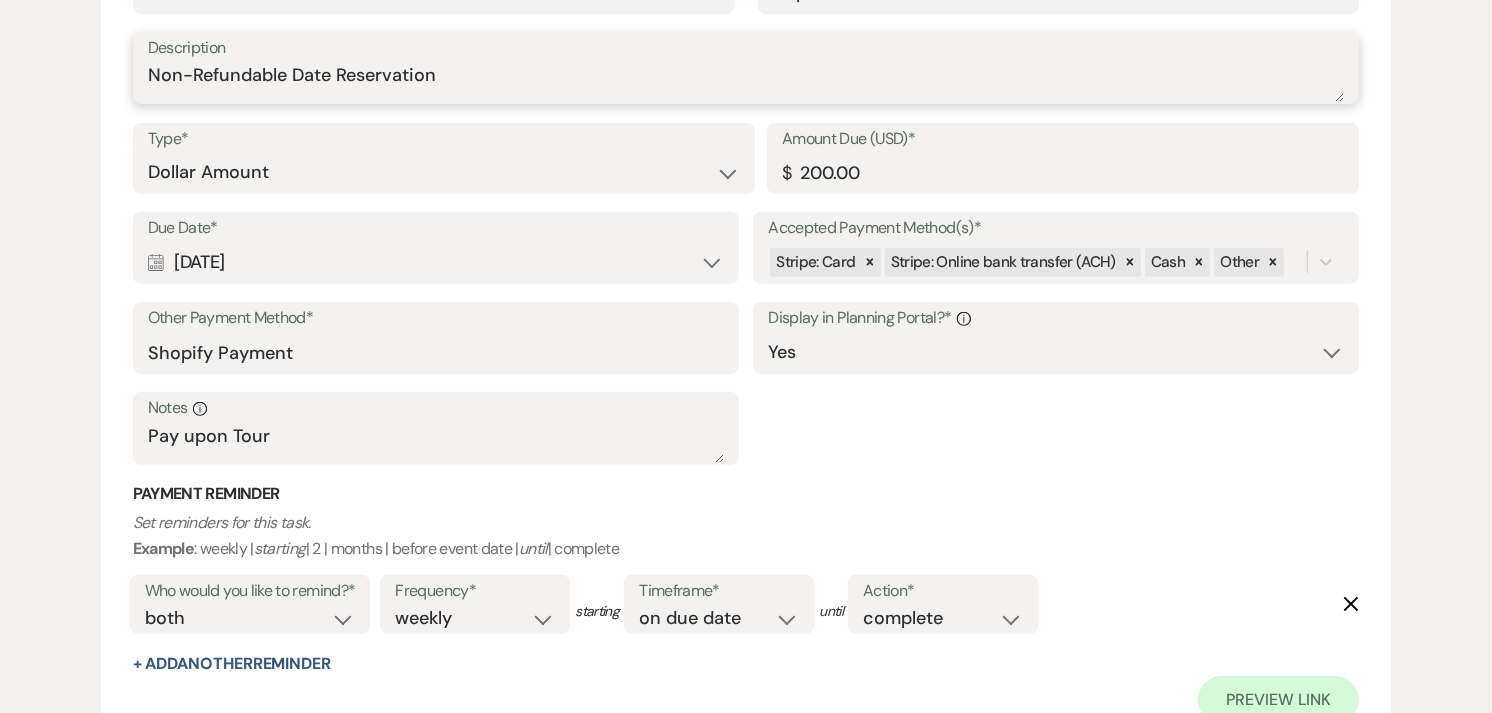 drag, startPoint x: 440, startPoint y: 73, endPoint x: 135, endPoint y: 86, distance: 305.27692 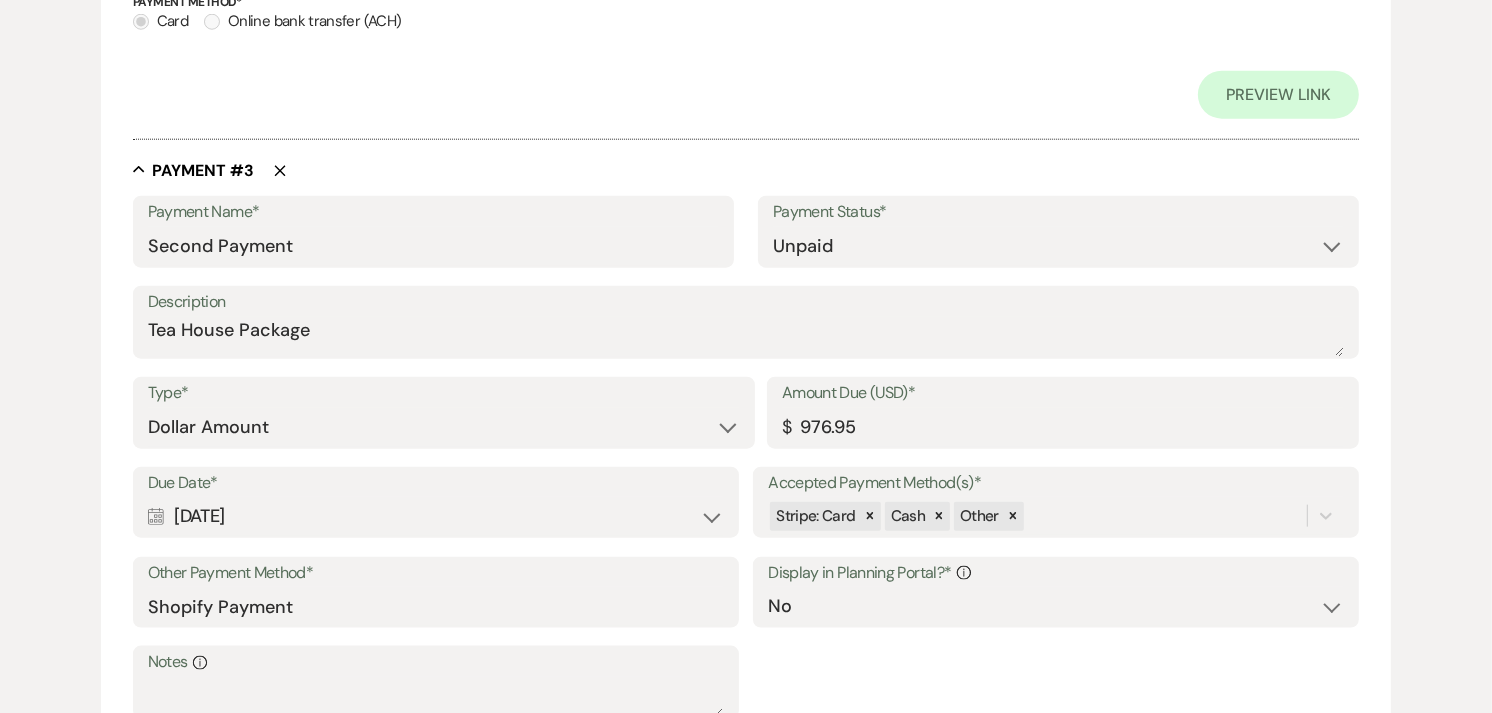 scroll, scrollTop: 2111, scrollLeft: 0, axis: vertical 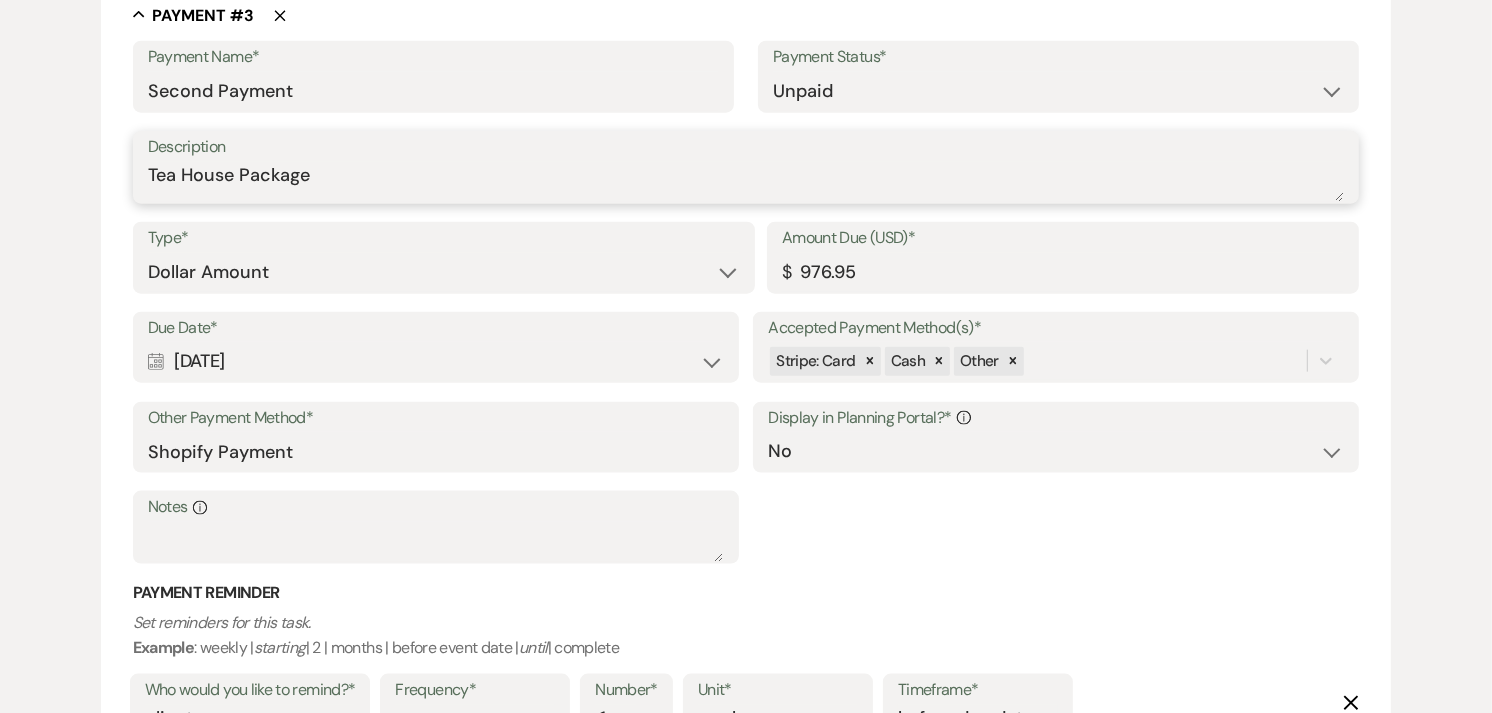 click on "Tea House Package" at bounding box center [746, 182] 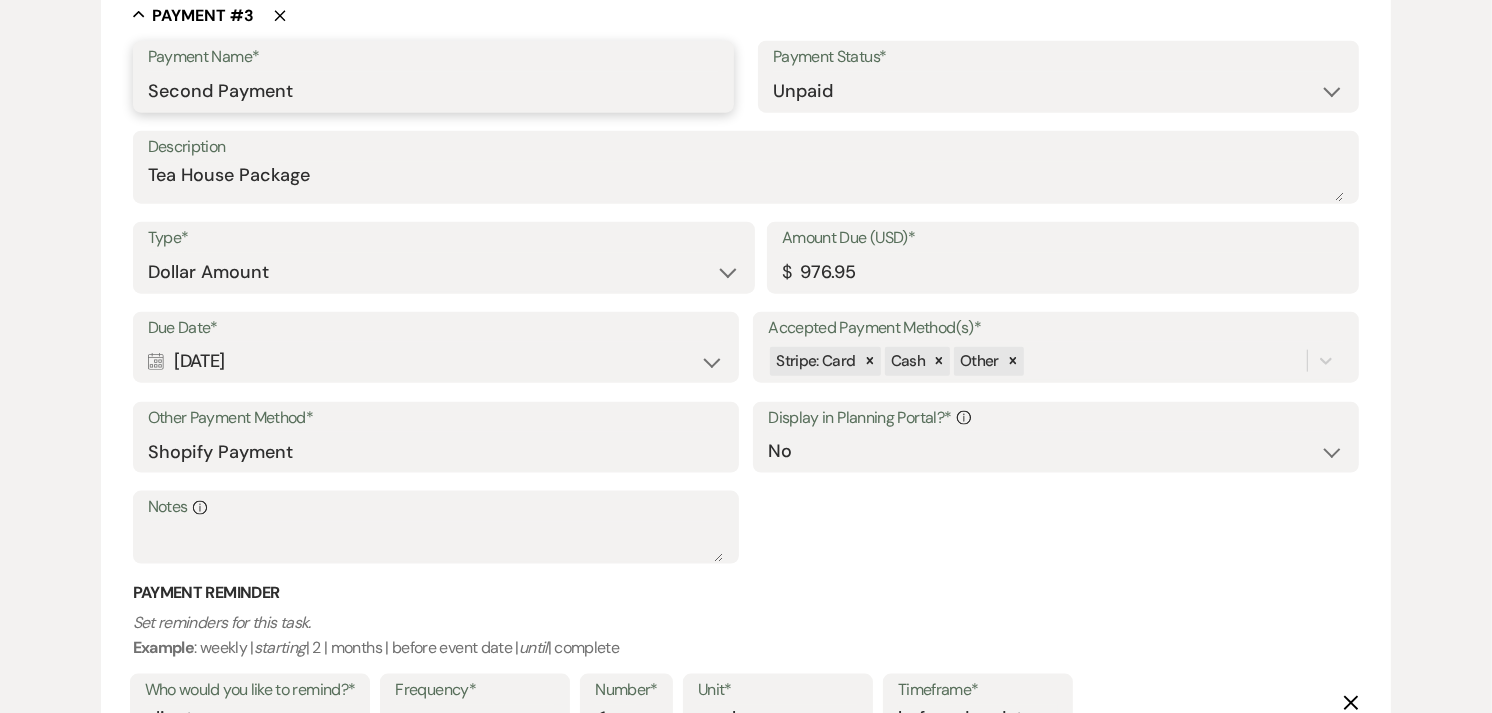 click on "Second Payment" at bounding box center [433, 91] 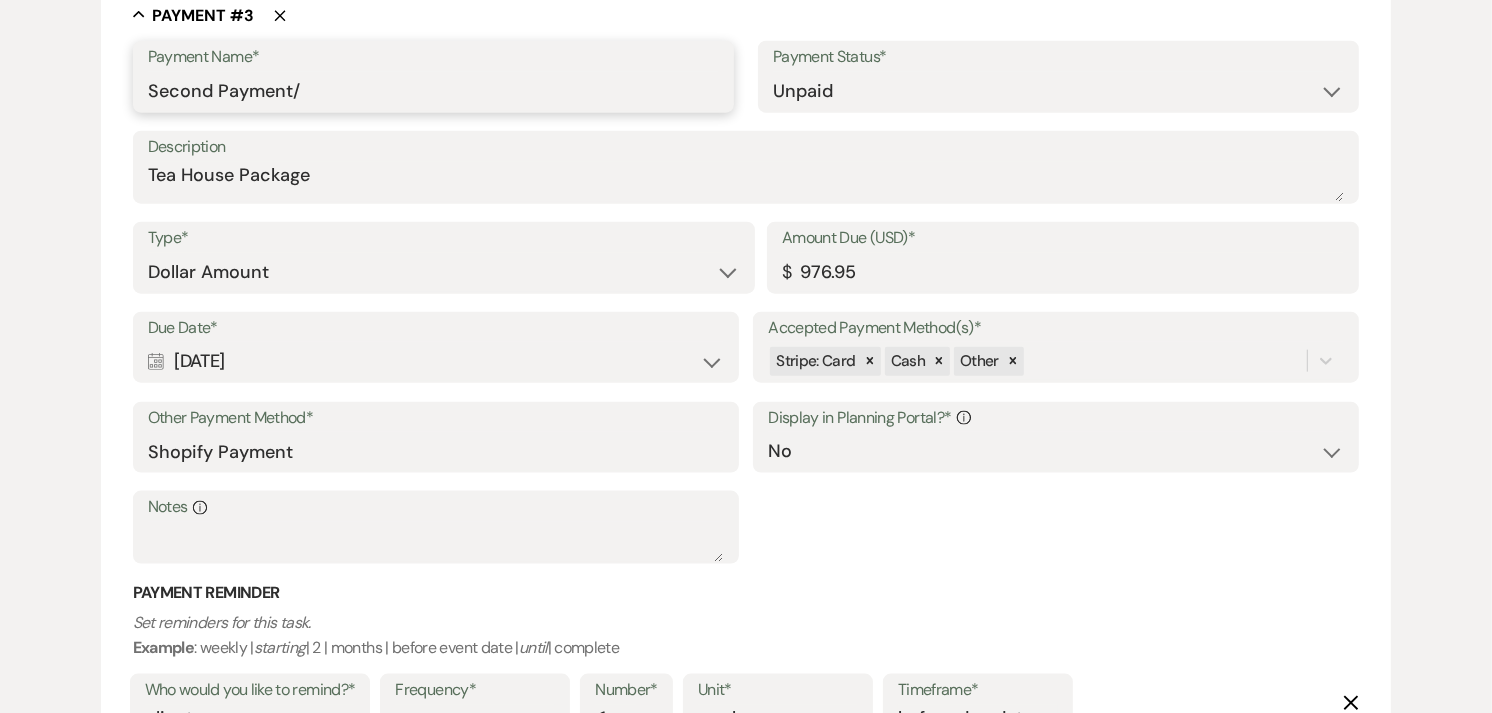 paste on "Non-Refundable Date Reservation" 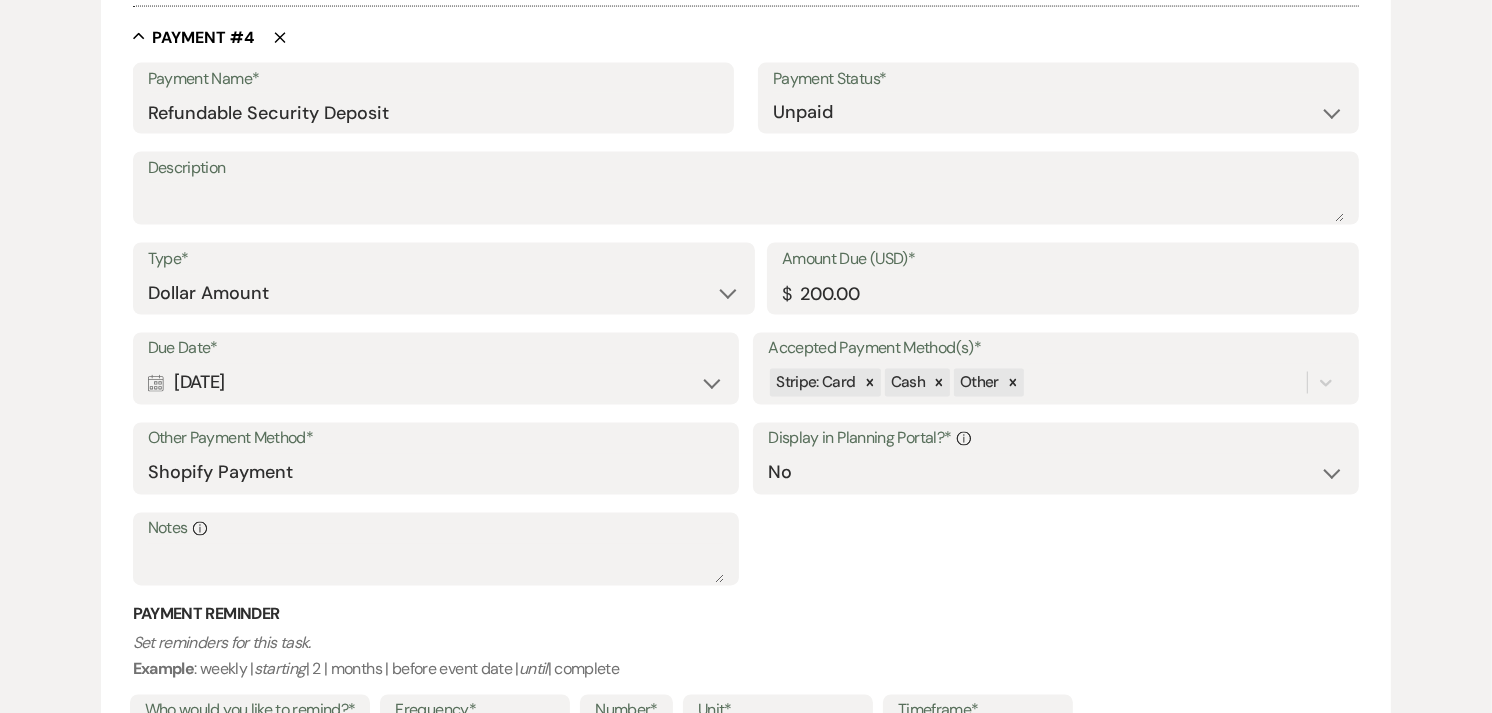 scroll, scrollTop: 3000, scrollLeft: 0, axis: vertical 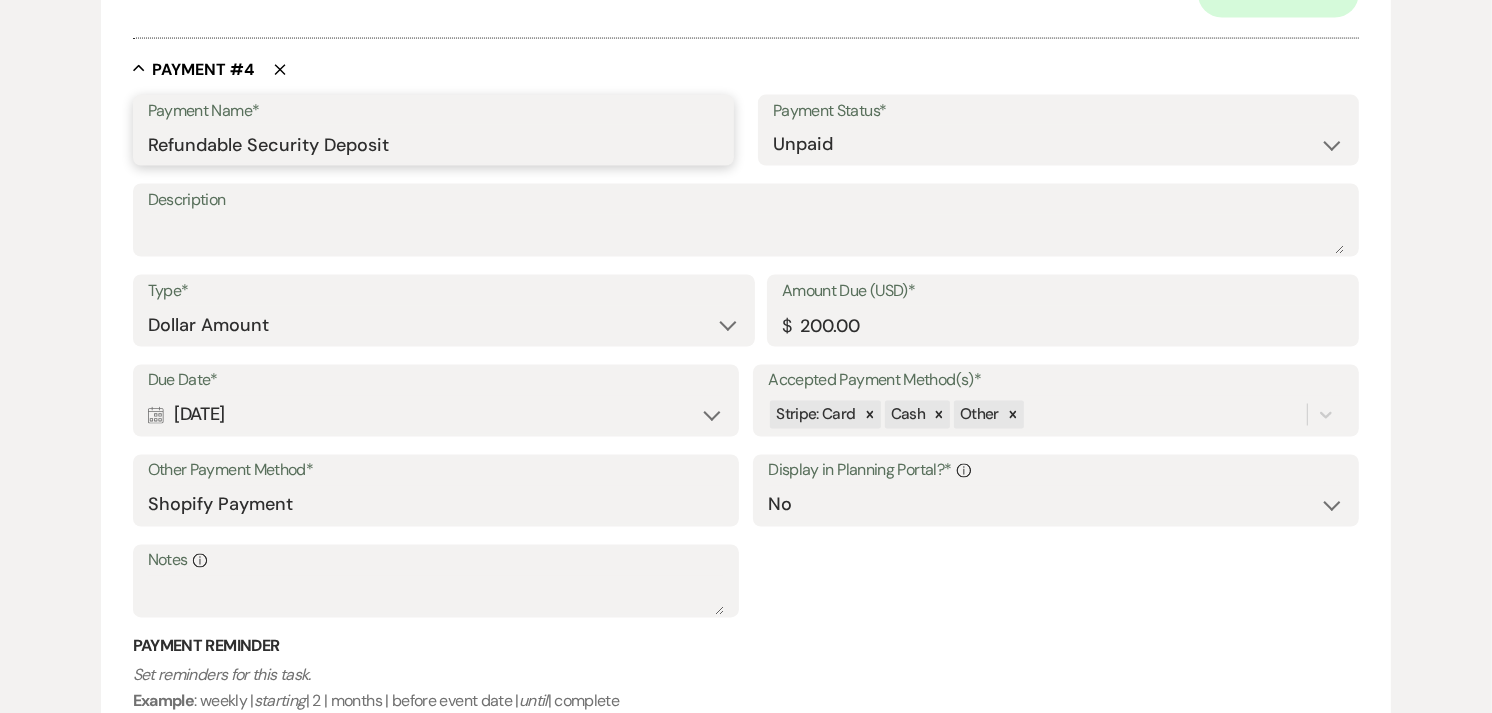 drag, startPoint x: 423, startPoint y: 141, endPoint x: 86, endPoint y: 150, distance: 337.12015 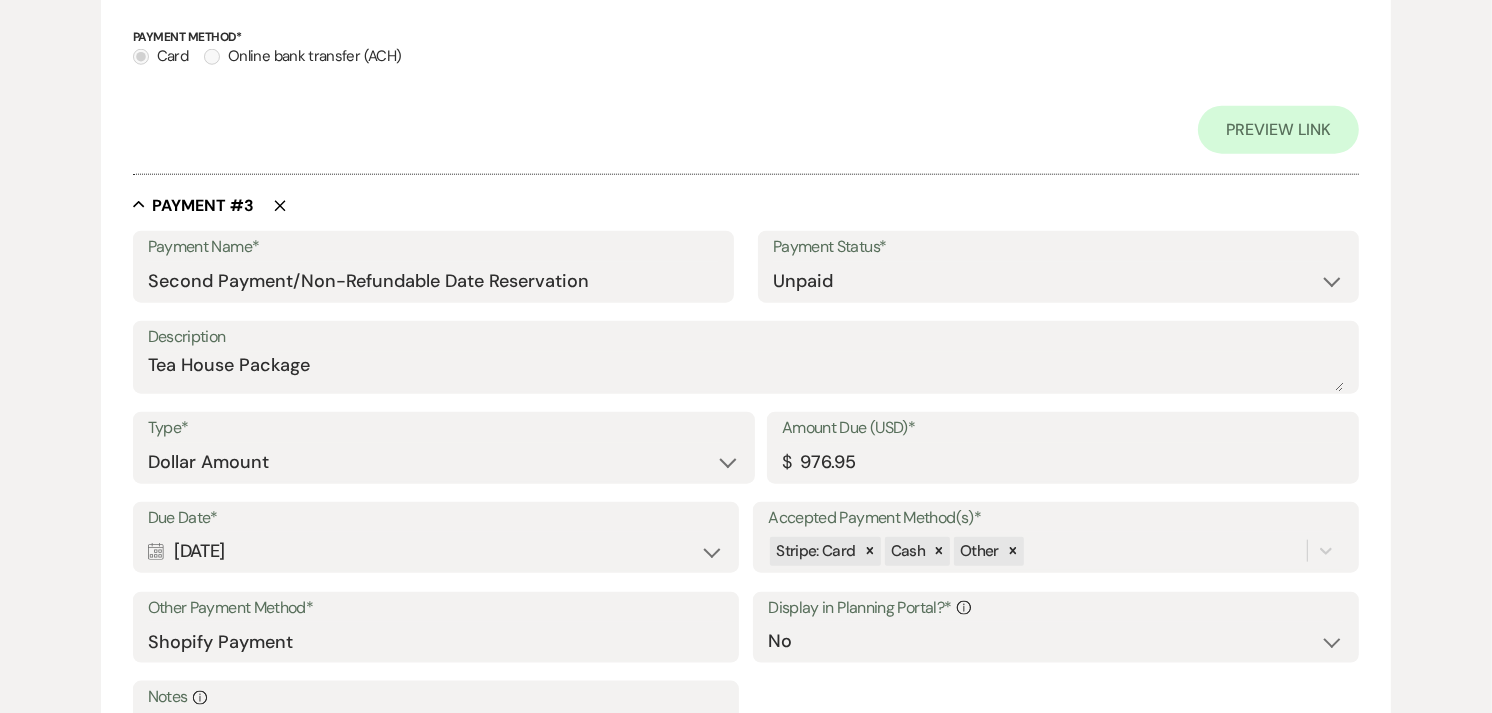 scroll, scrollTop: 1888, scrollLeft: 0, axis: vertical 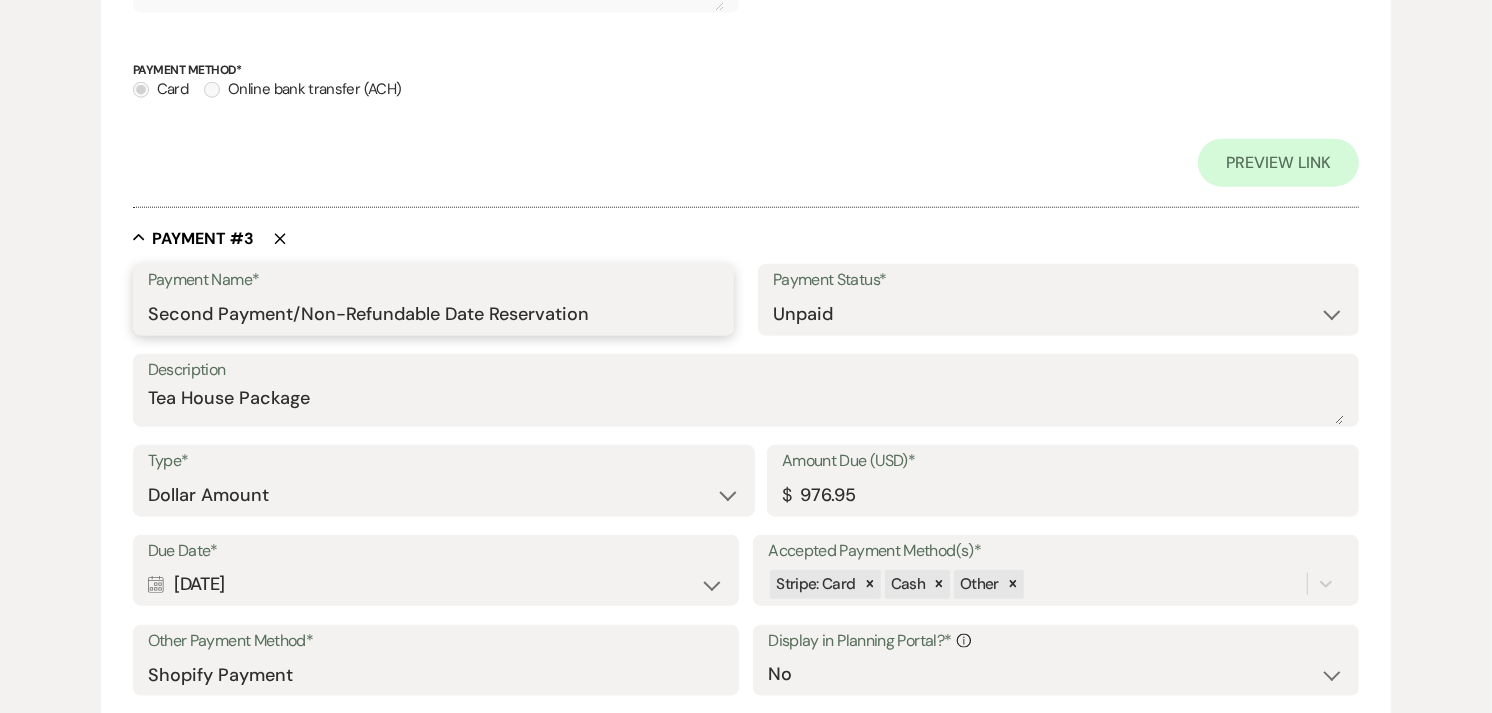 click on "Second Payment/Non-Refundable Date Reservation" at bounding box center [433, 314] 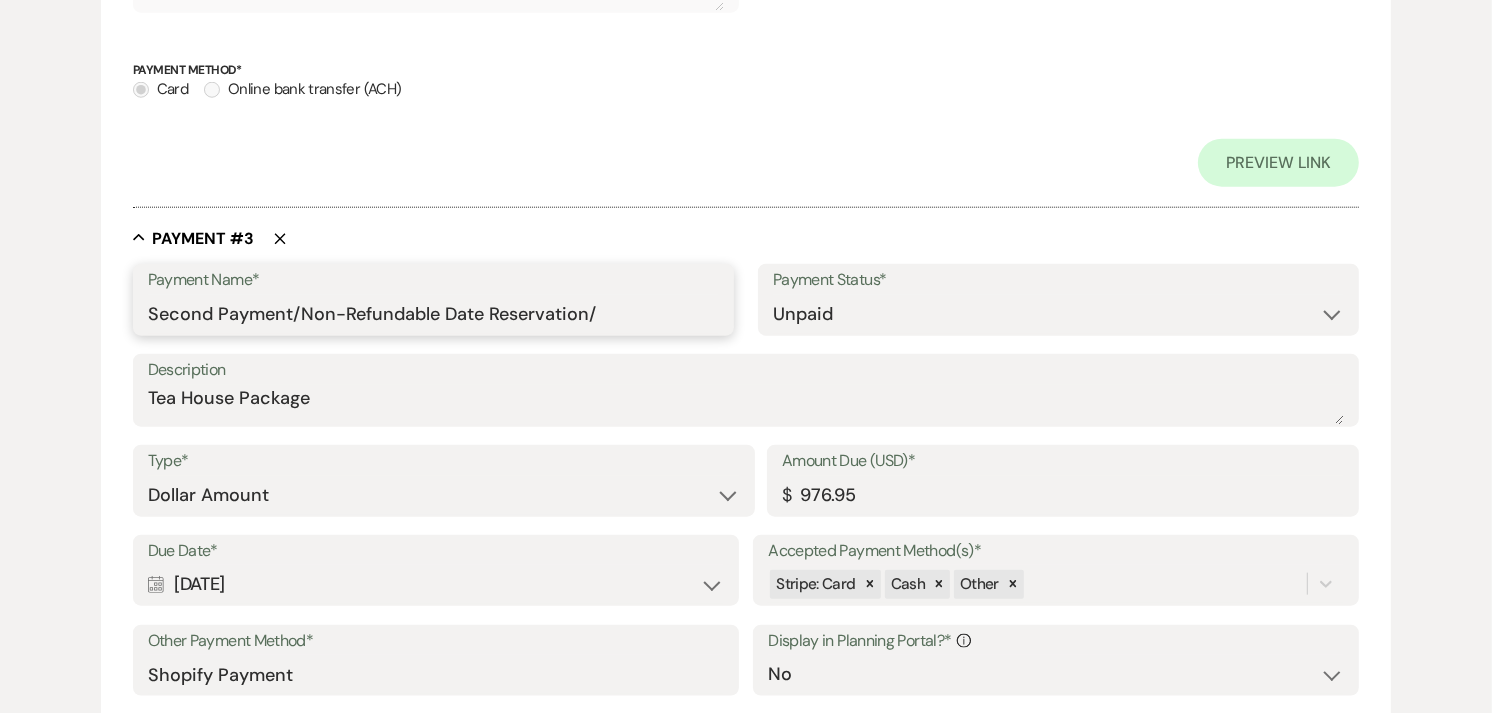 paste on "Refundable Security Deposit" 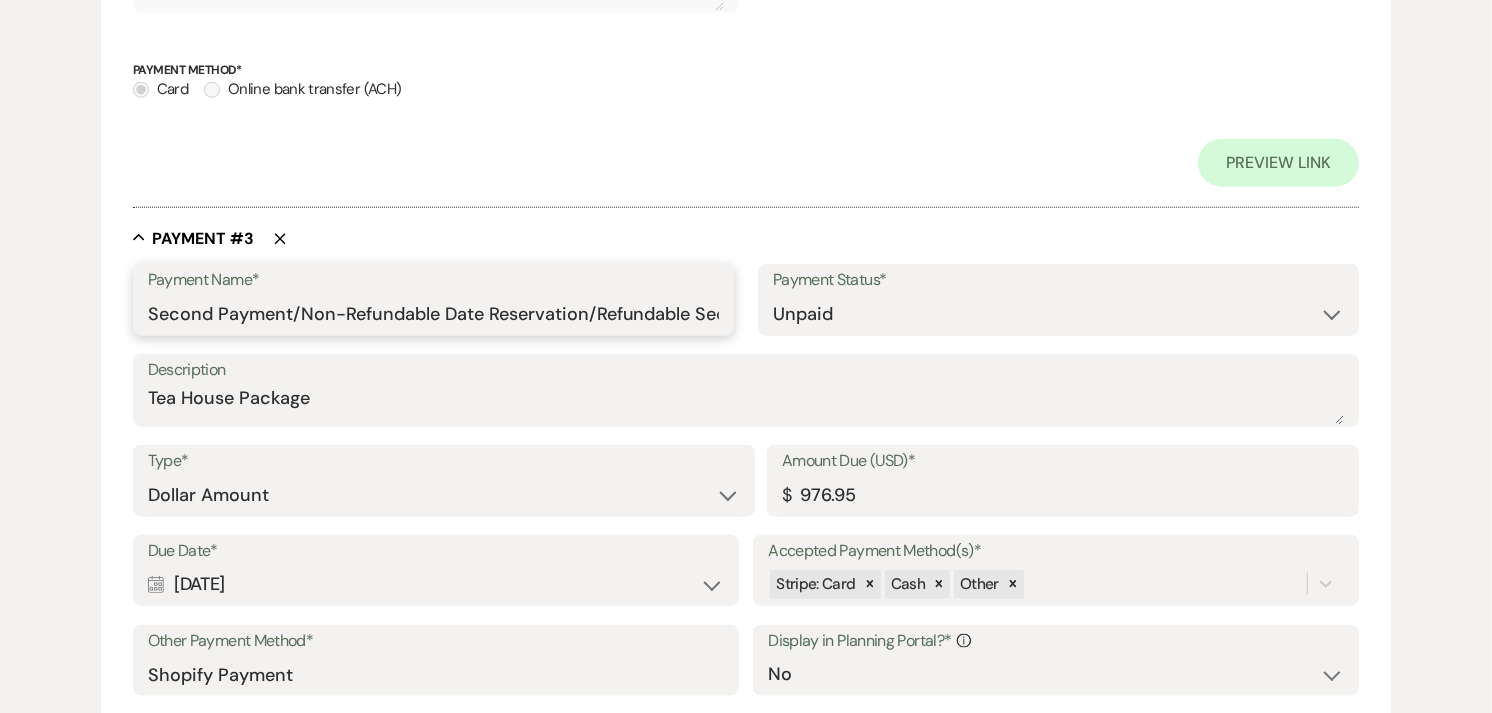 scroll, scrollTop: 0, scrollLeft: 118, axis: horizontal 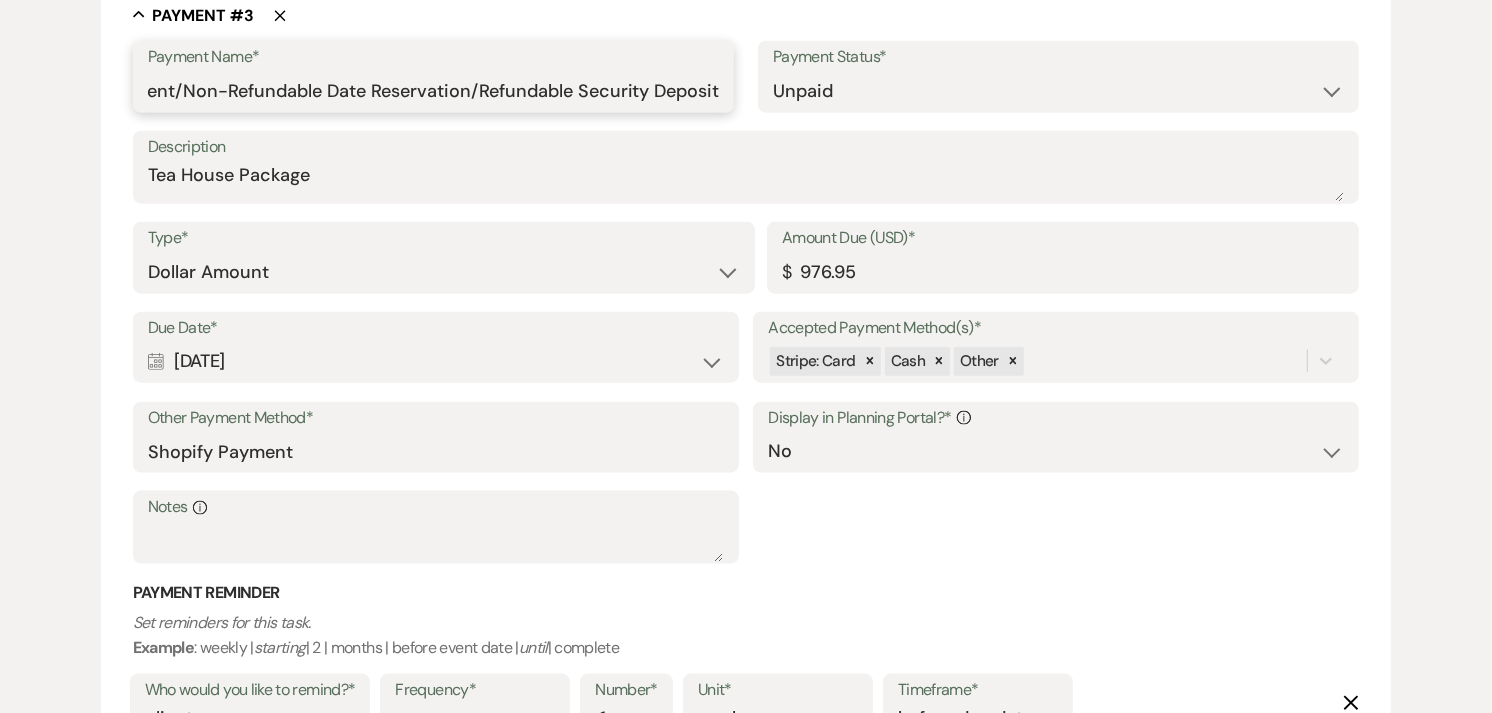 type on "Second Payment/Non-Refundable Date Reservation/Refundable Security Deposit" 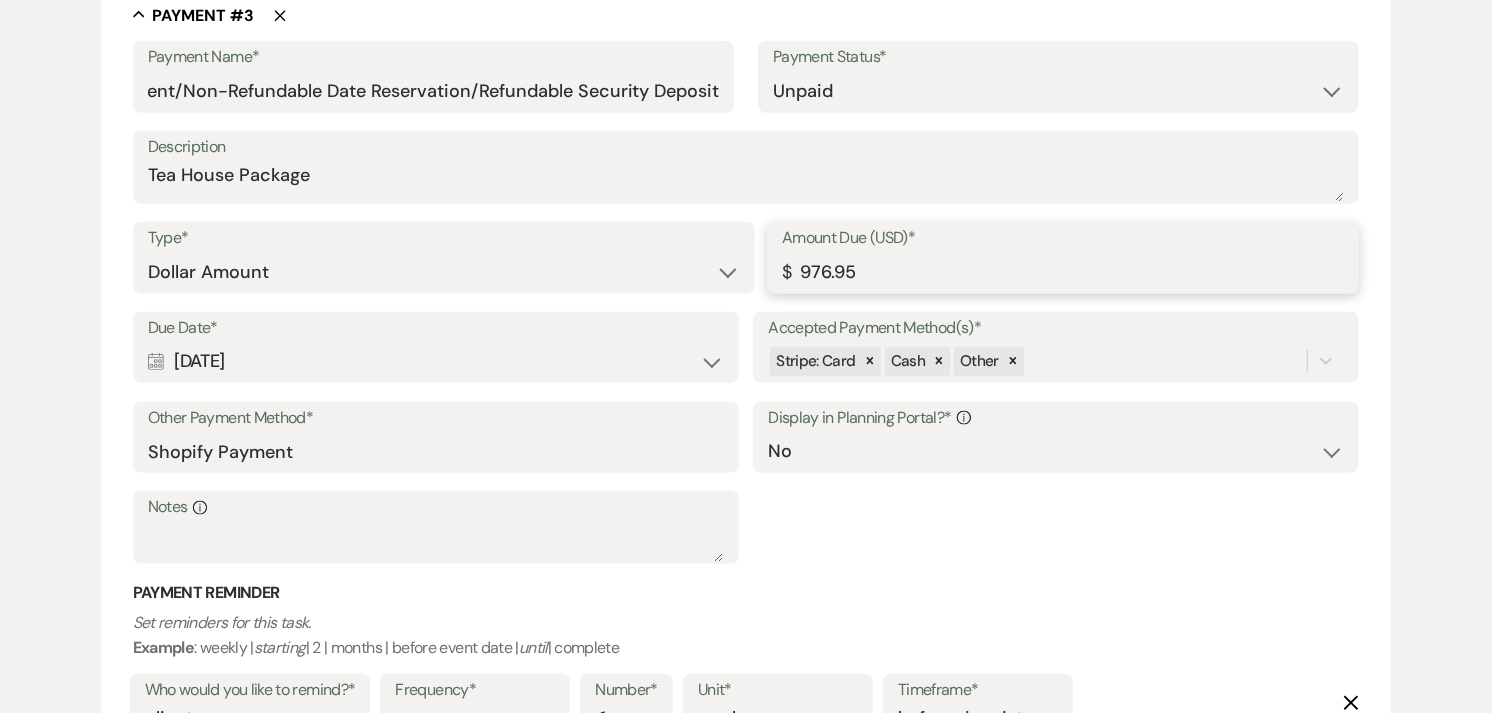 scroll, scrollTop: 0, scrollLeft: 0, axis: both 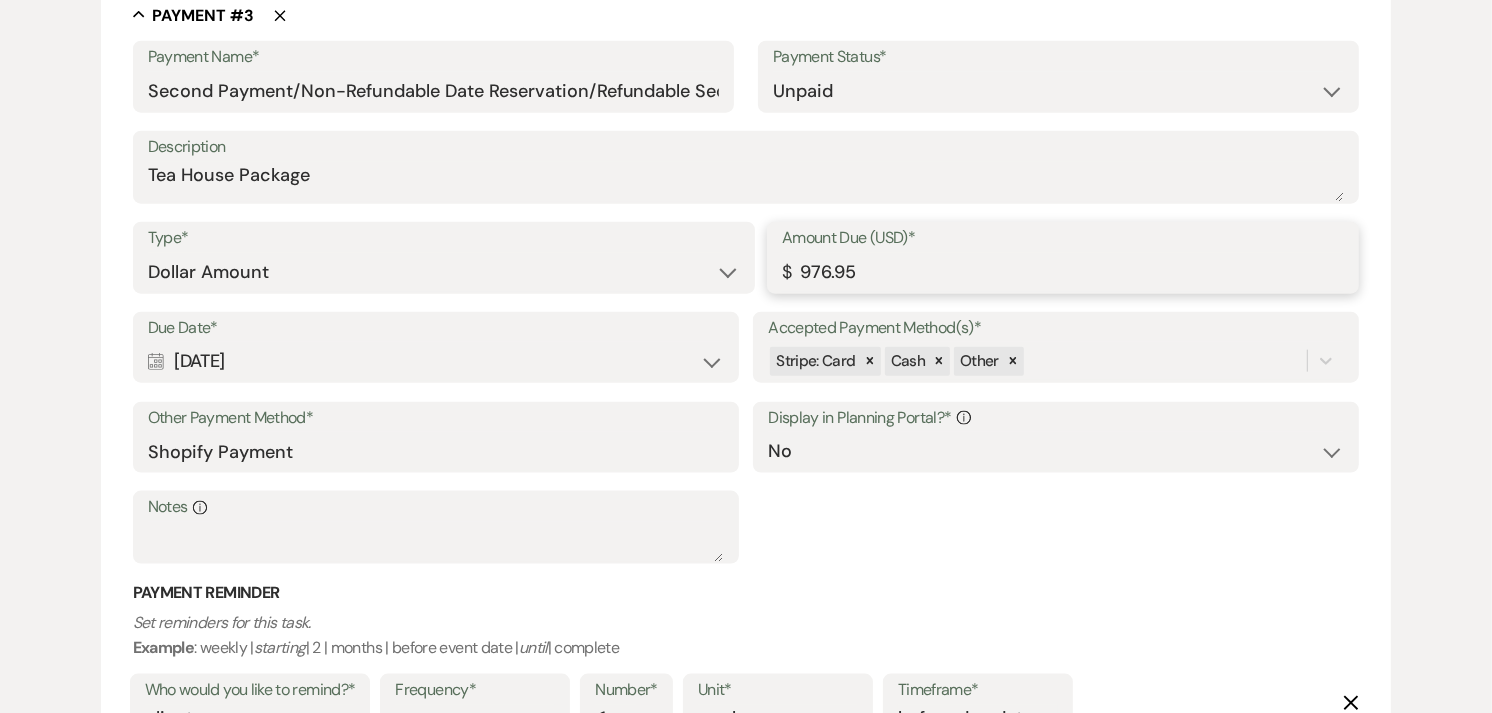 drag, startPoint x: 896, startPoint y: 276, endPoint x: 880, endPoint y: 276, distance: 16 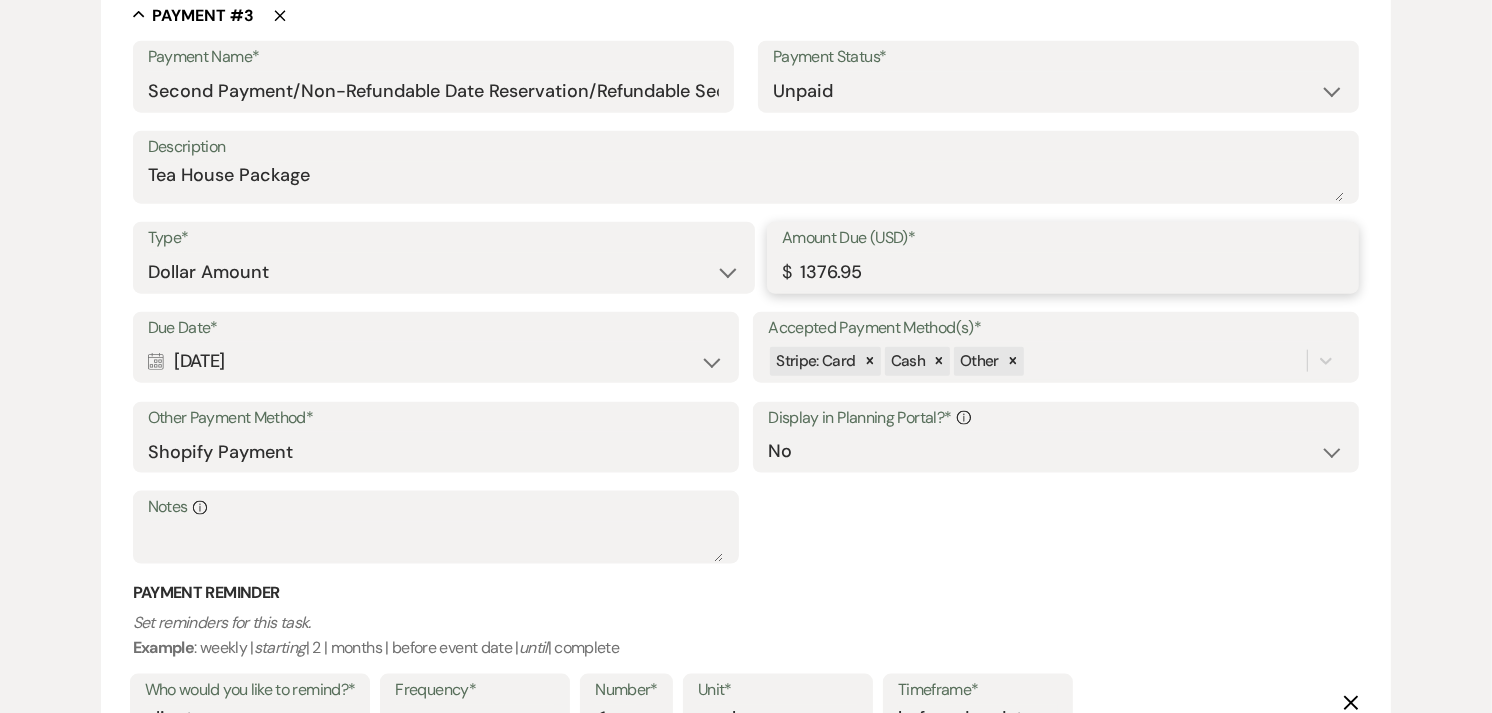 type on "1376.95" 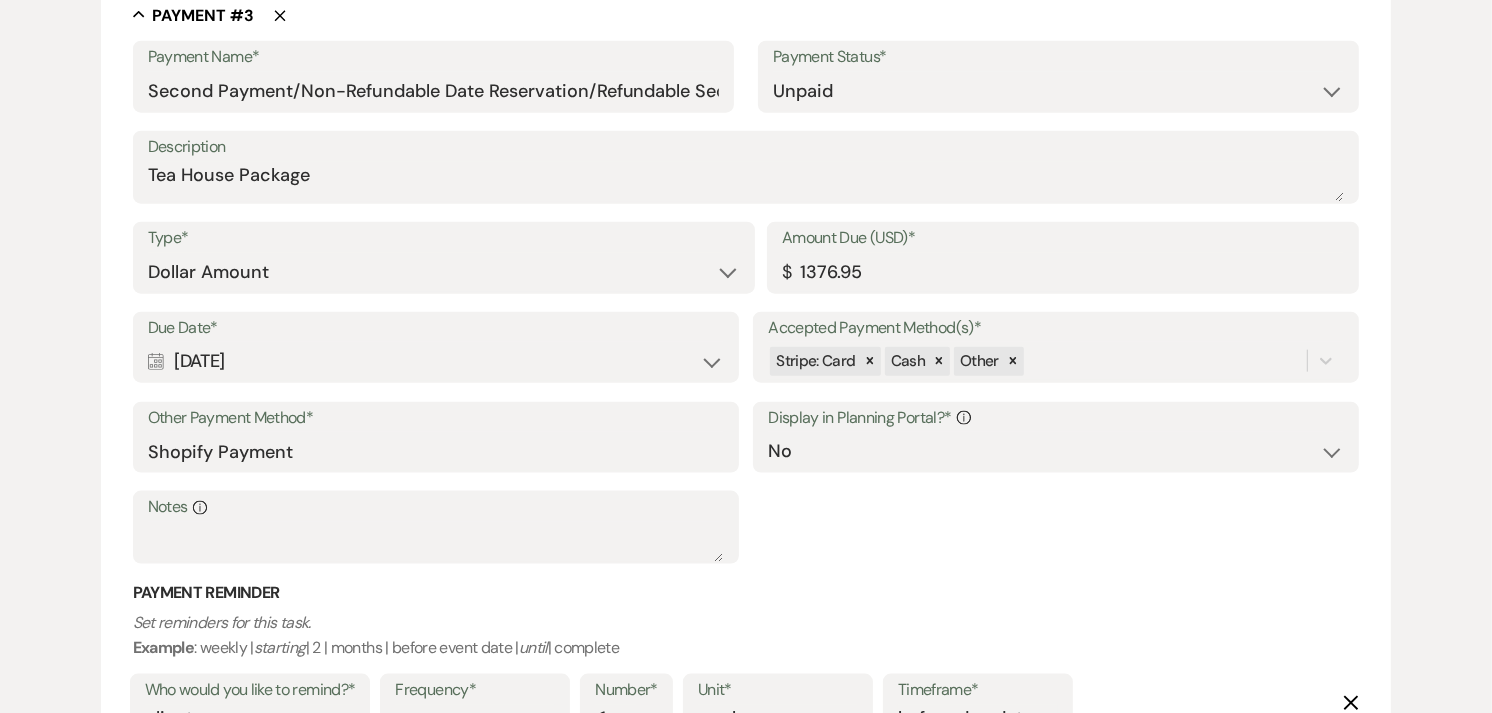 click on "Payment Reminder Set reminders for this task. Example : weekly |  starting  | 2 | months | before event date |  until  | complete Who would you like to remind?* client venue both Frequency* once daily weekly monthly Number* 1 Unit* days weeks months Timeframe* before due date after due date on due date on custom date Delete Who would you like to remind?* client venue both Frequency* once daily weekly monthly starting Timeframe* before due date after due date on due date on custom date until Action* complete due date custom date Delete + Add  Another  Reminder" at bounding box center [746, 720] 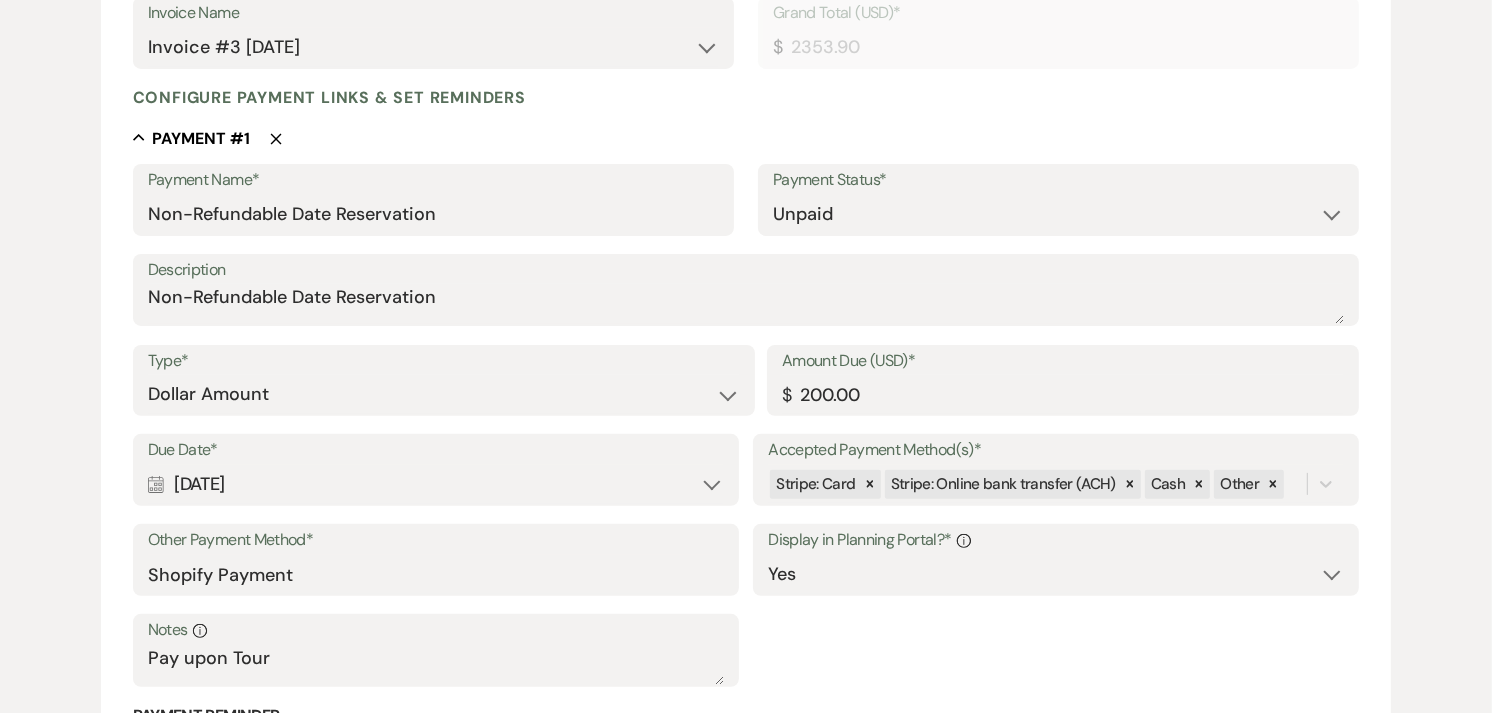scroll, scrollTop: 333, scrollLeft: 0, axis: vertical 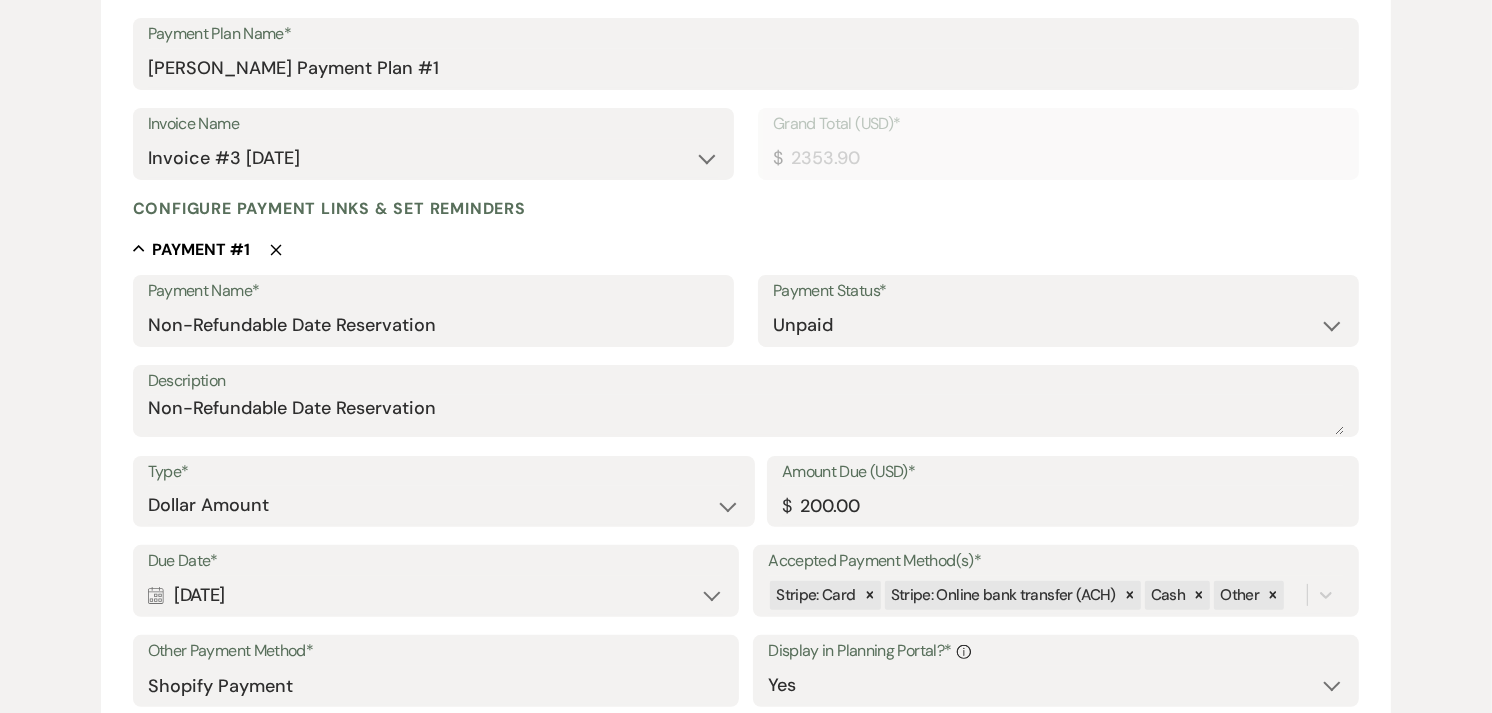 click on "Delete" at bounding box center (266, 249) 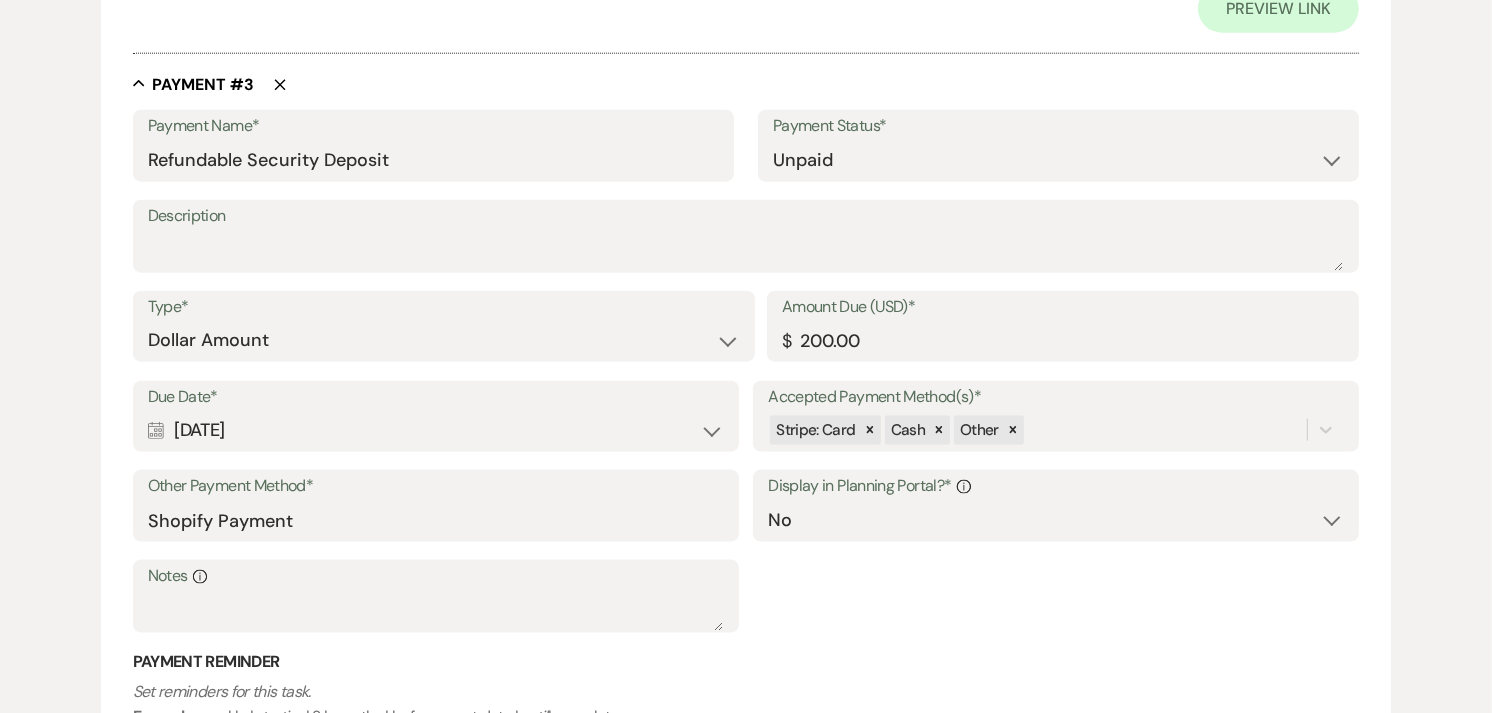 scroll, scrollTop: 2000, scrollLeft: 0, axis: vertical 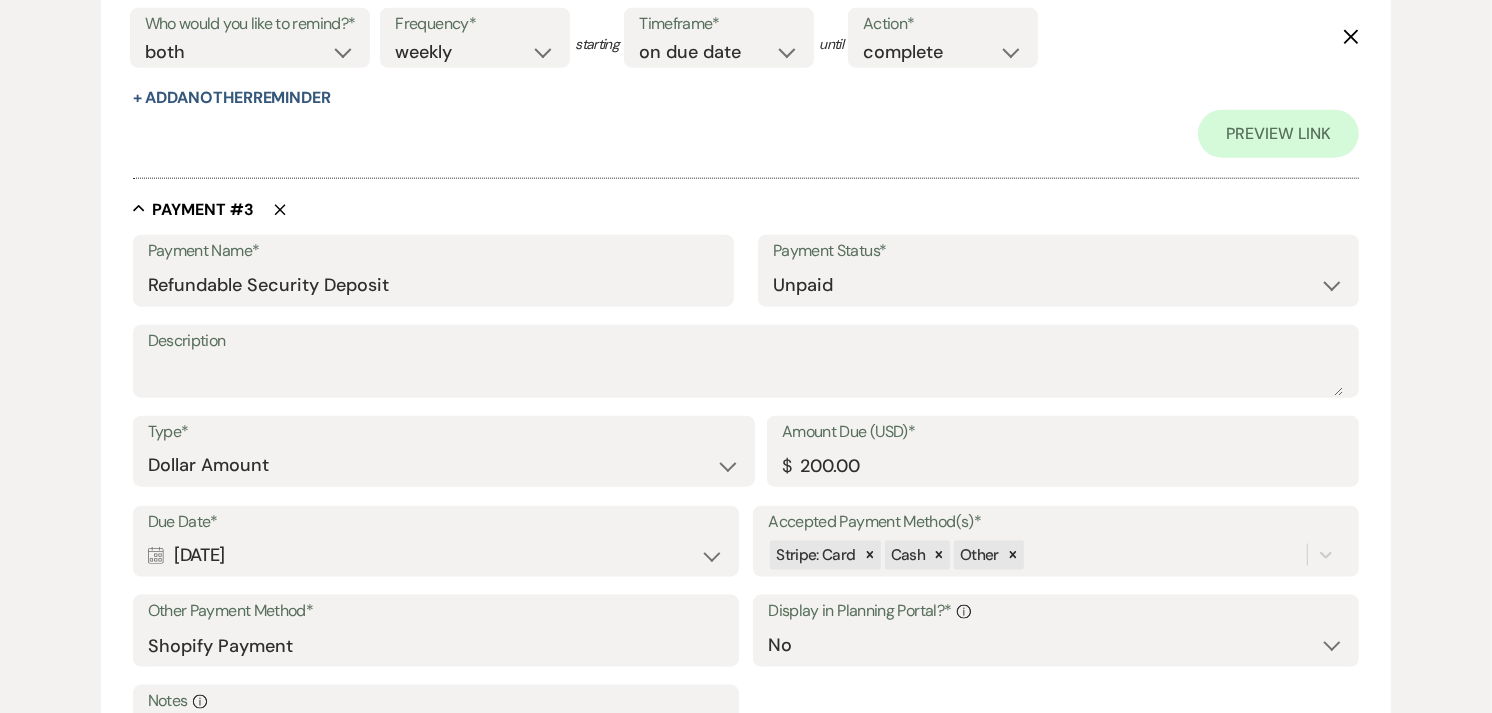 click on "Delete" at bounding box center (270, 209) 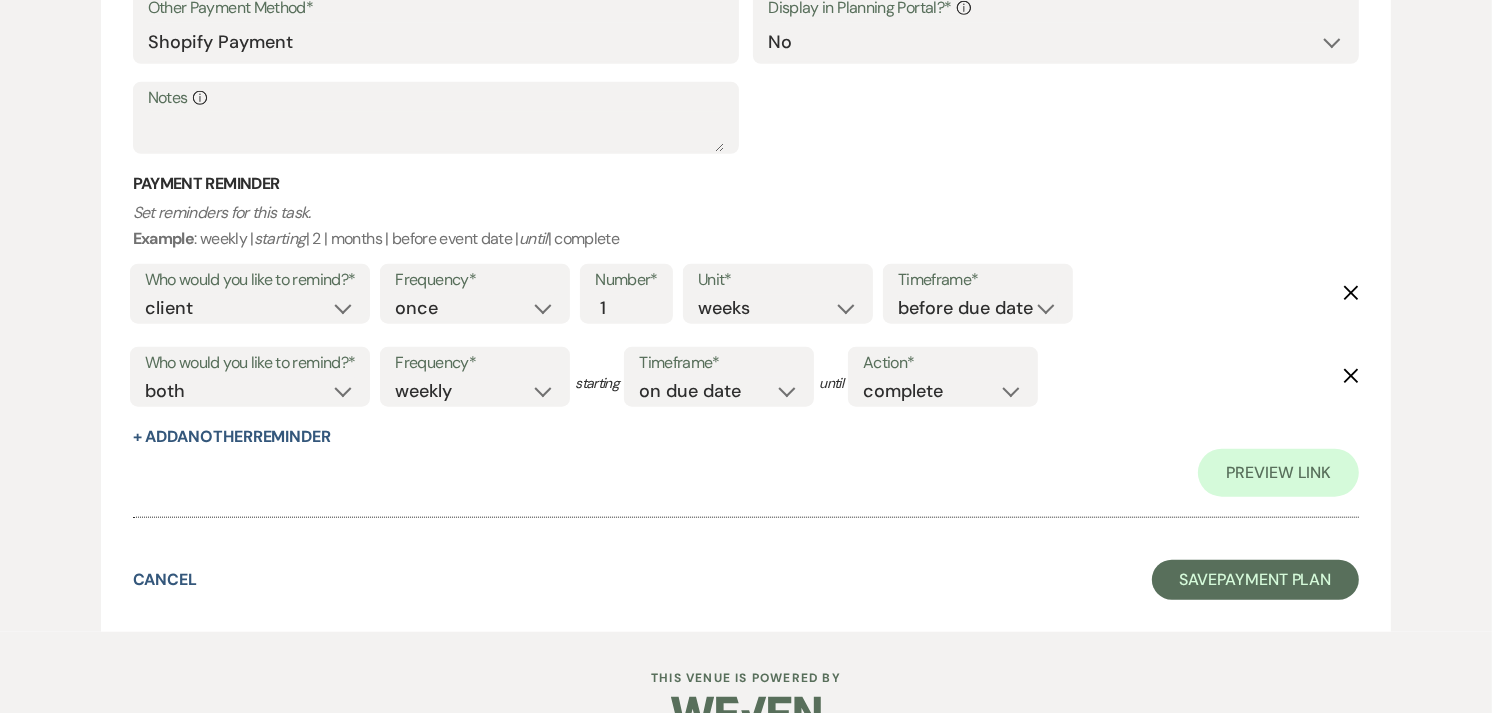 scroll, scrollTop: 1707, scrollLeft: 0, axis: vertical 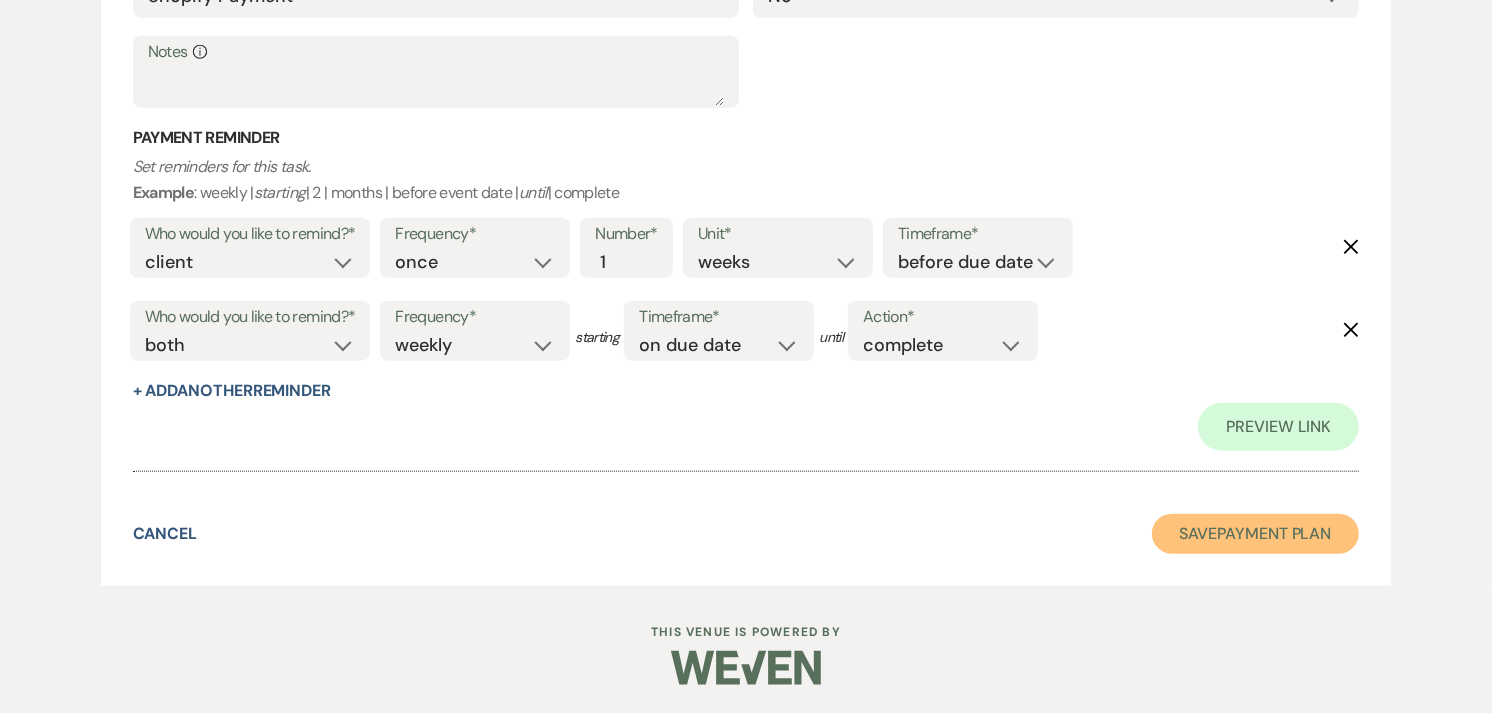 click on "Save  Payment Plan" at bounding box center [1256, 534] 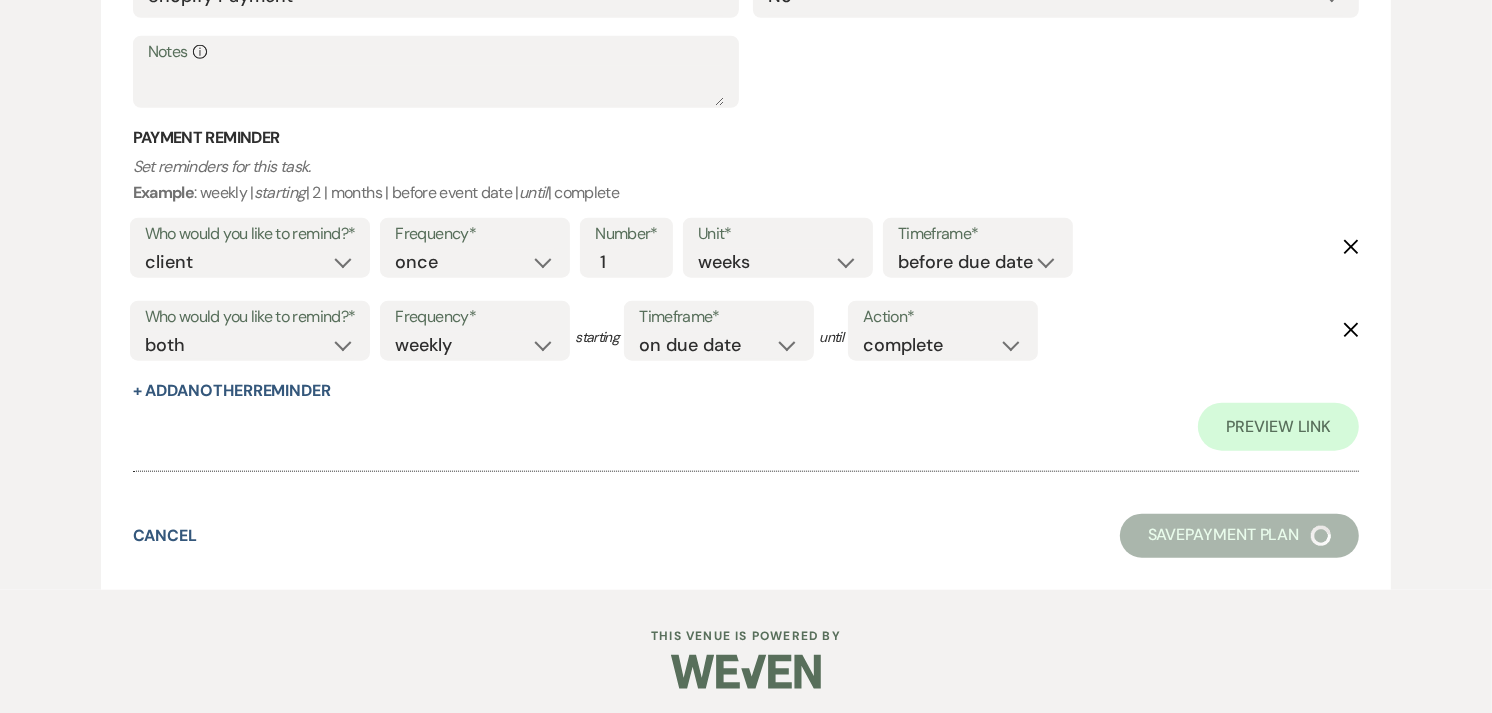 select on "6" 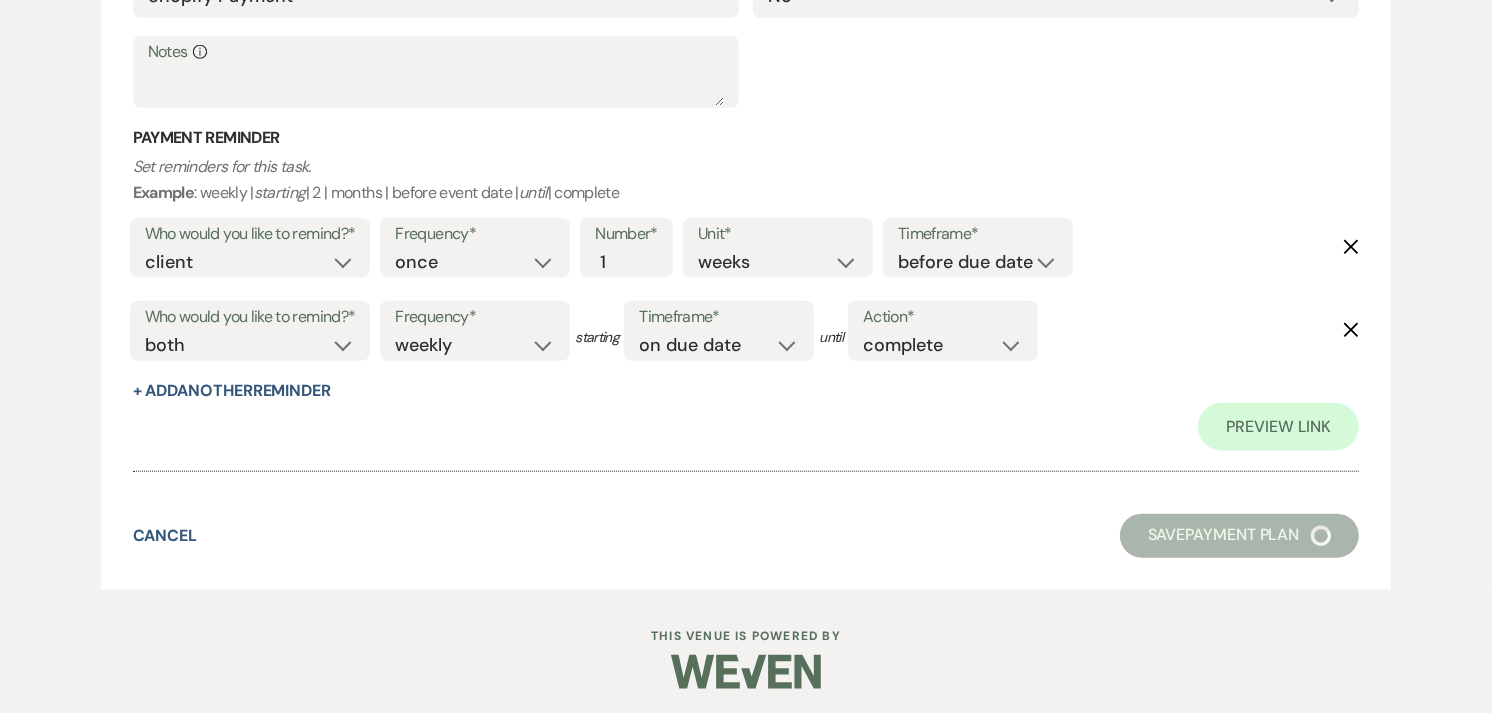 select on "15" 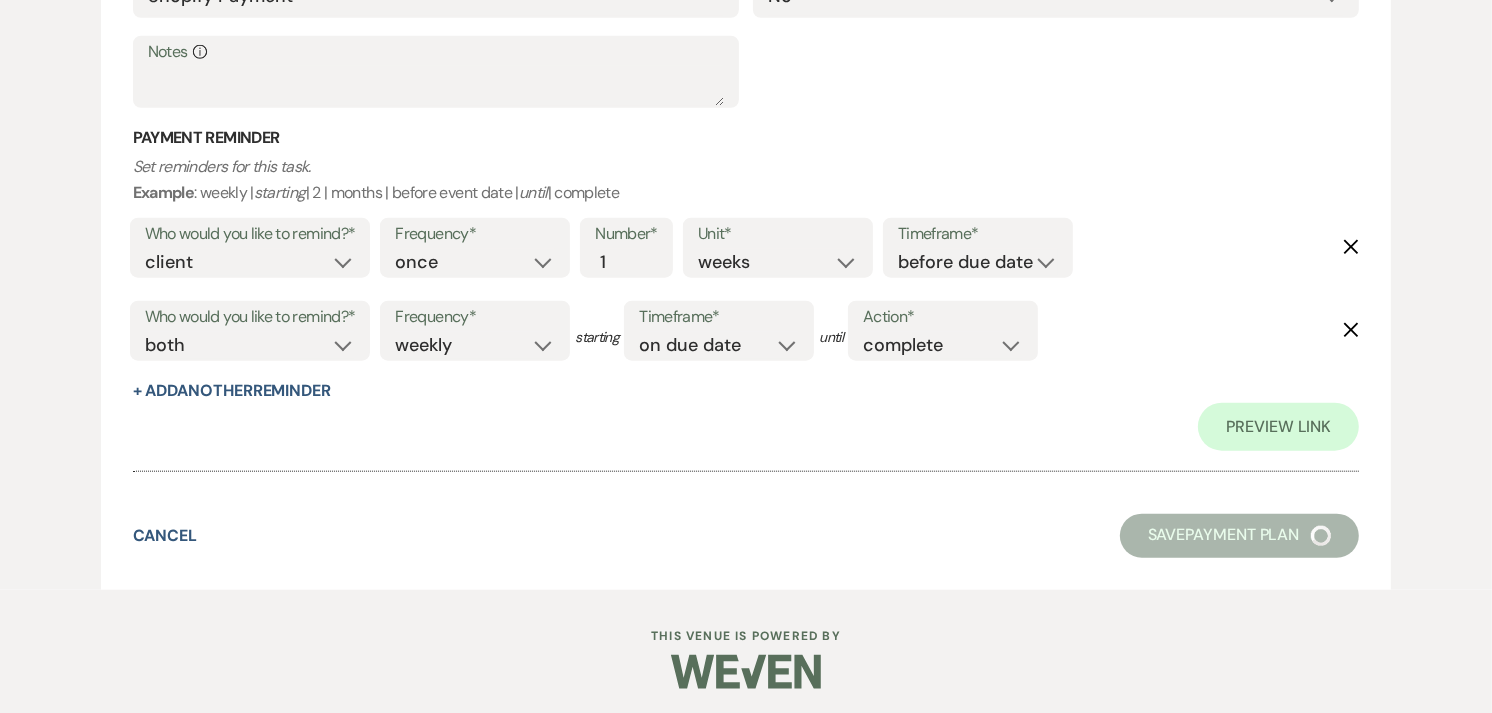 select on "3" 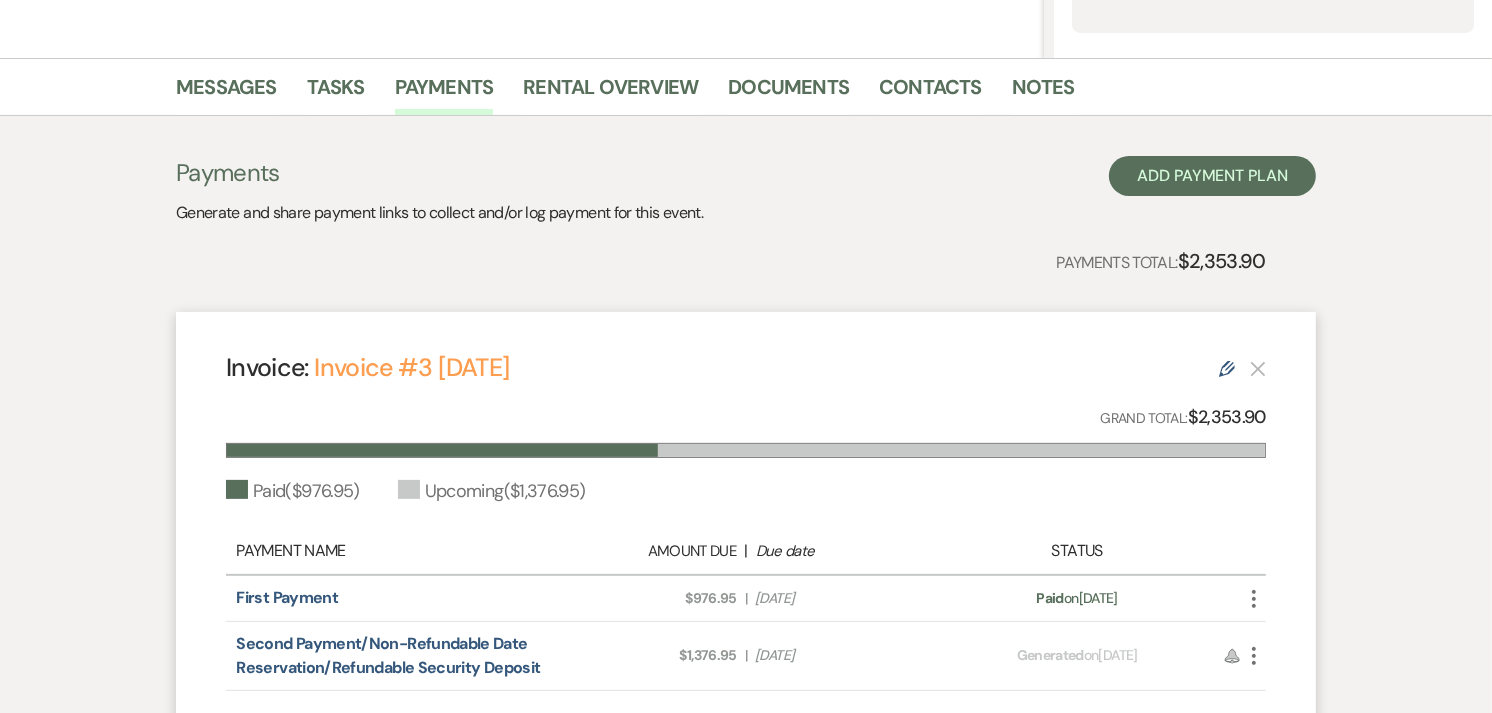 scroll, scrollTop: 662, scrollLeft: 0, axis: vertical 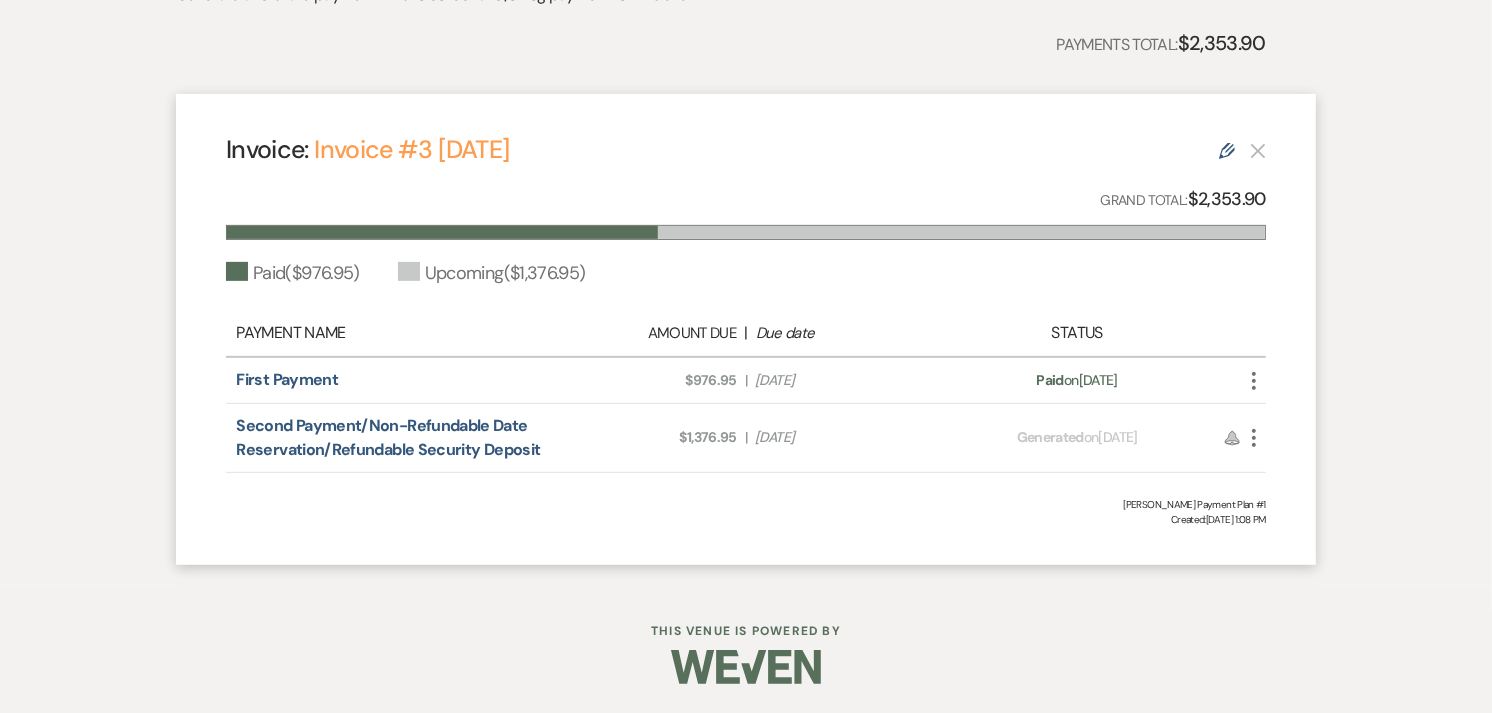 click on "Edit" 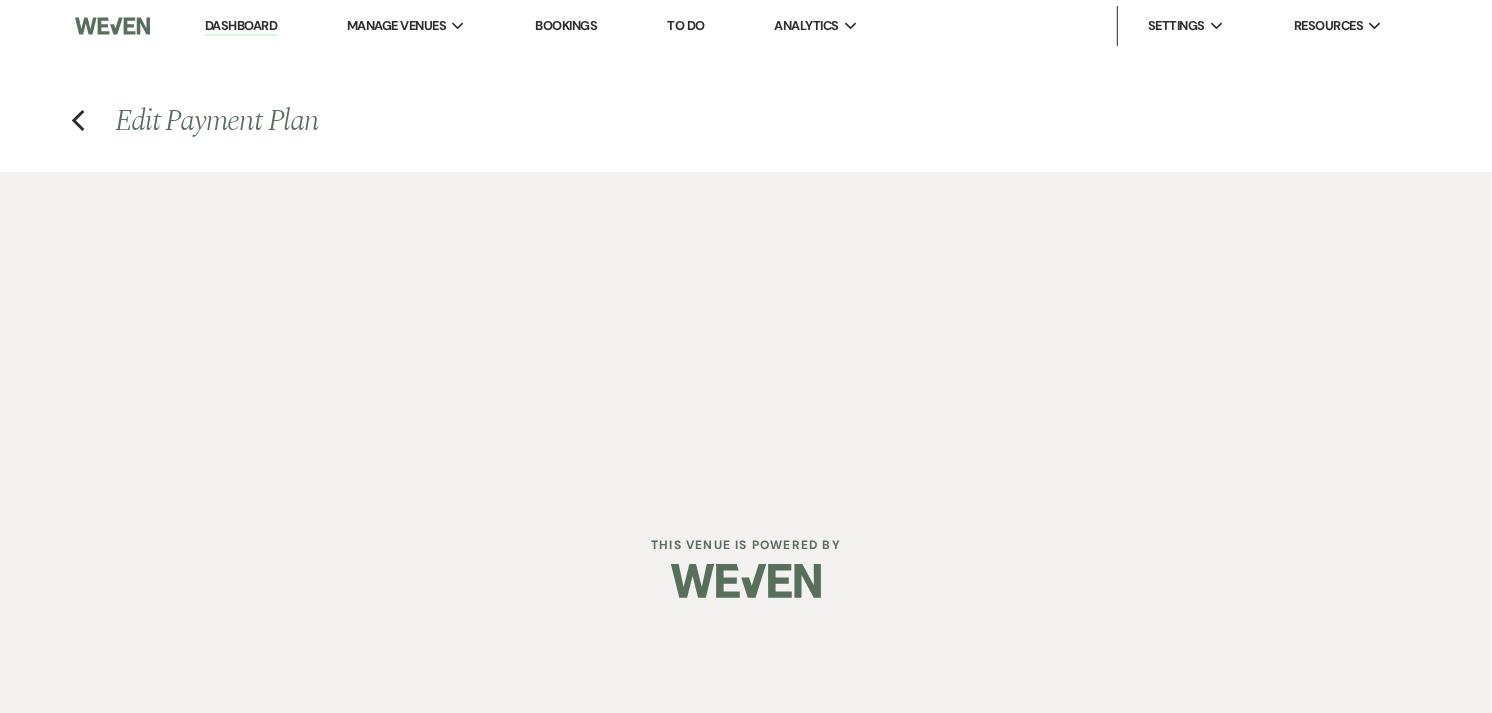 select on "26222" 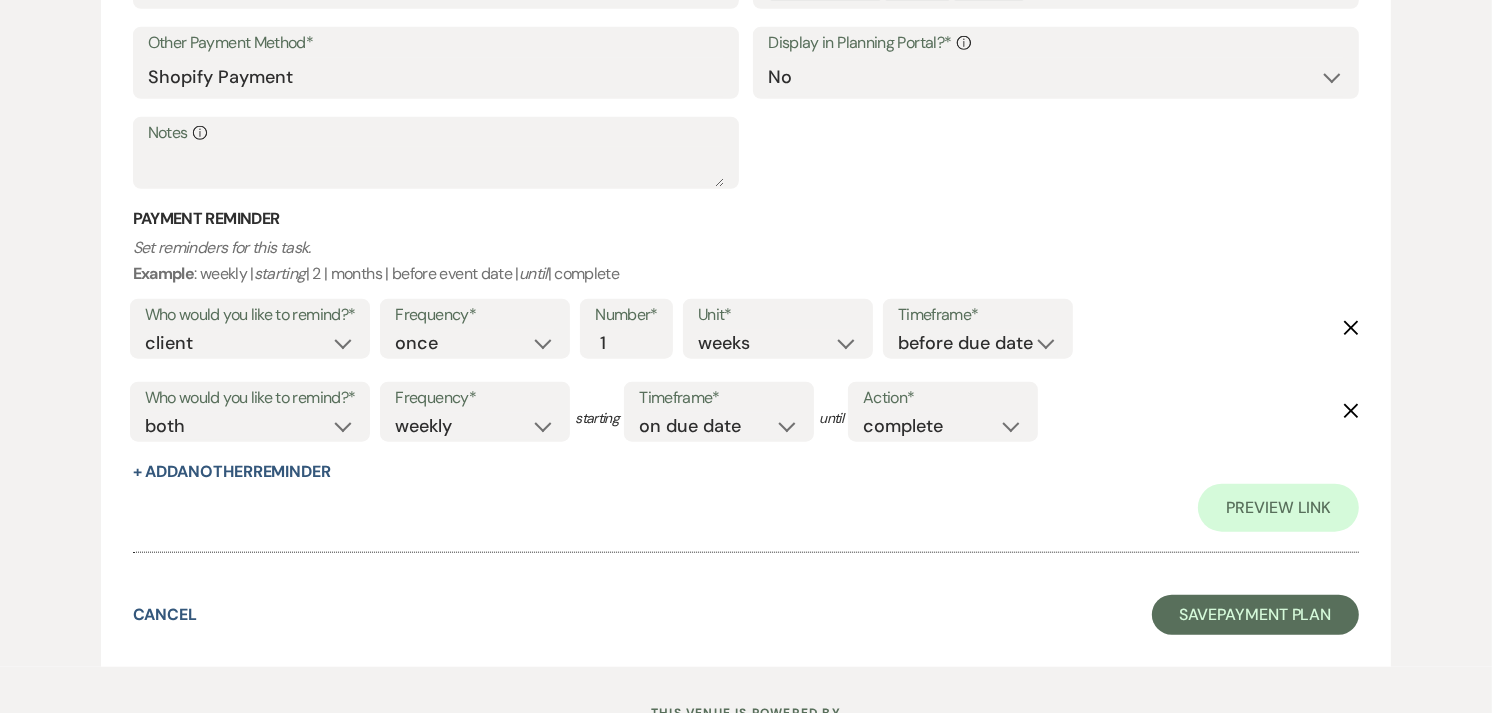 scroll, scrollTop: 1666, scrollLeft: 0, axis: vertical 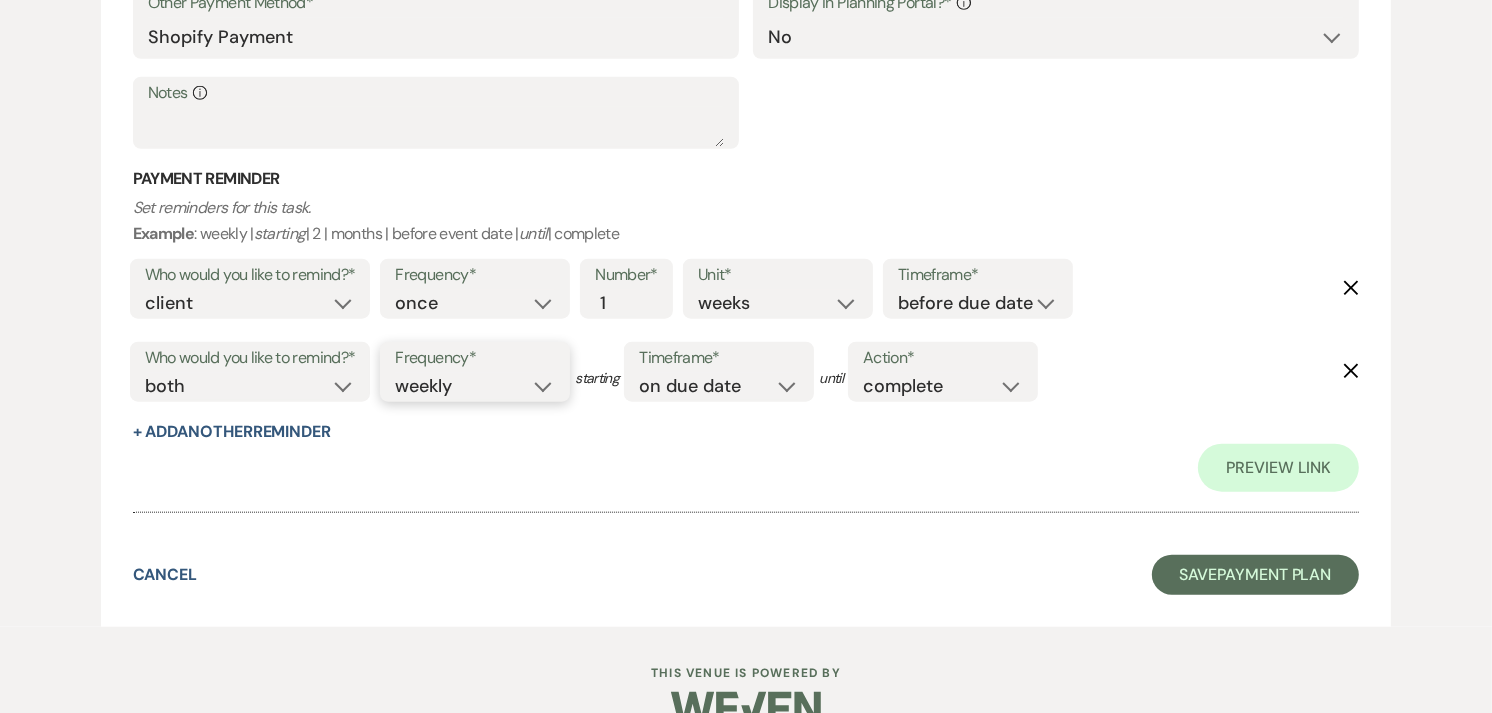 click on "once daily weekly monthly" at bounding box center [475, 386] 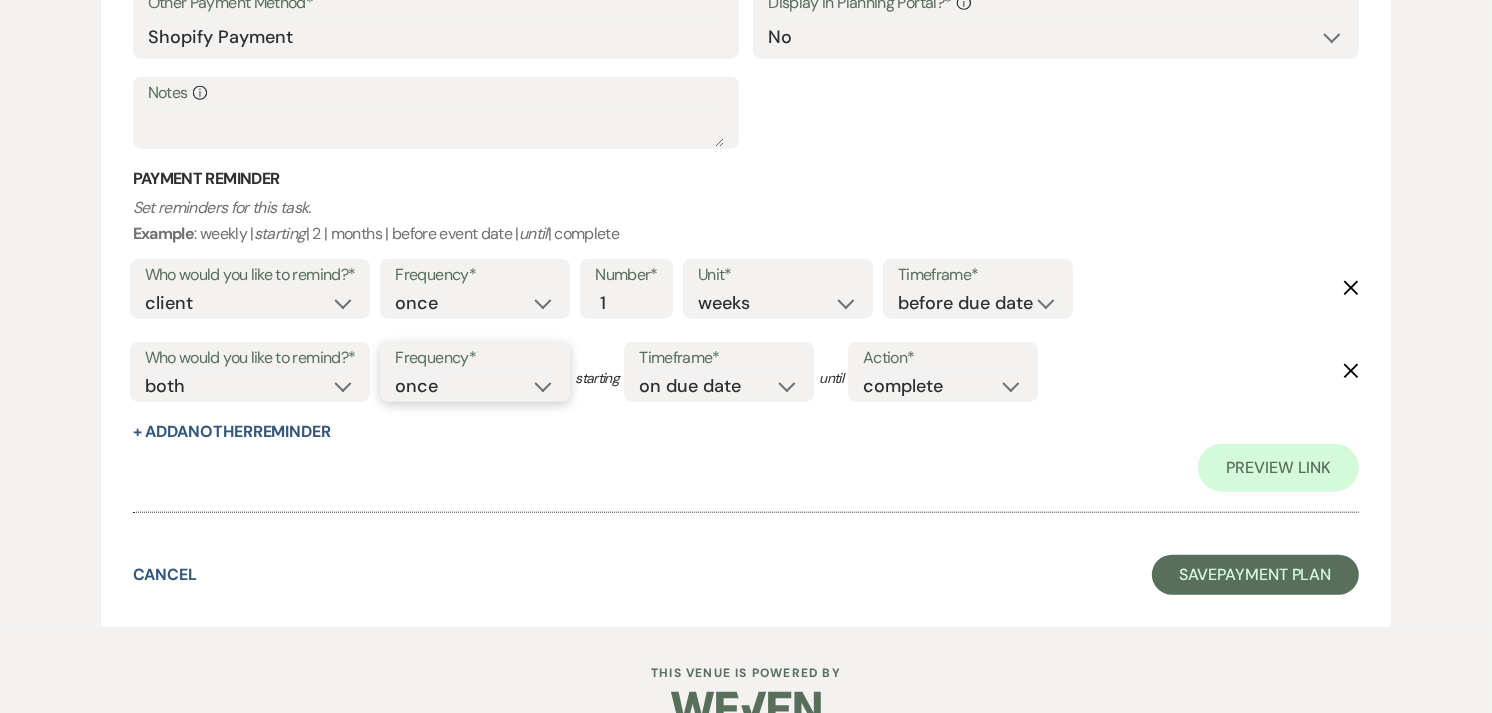 click on "once daily weekly monthly" at bounding box center [475, 386] 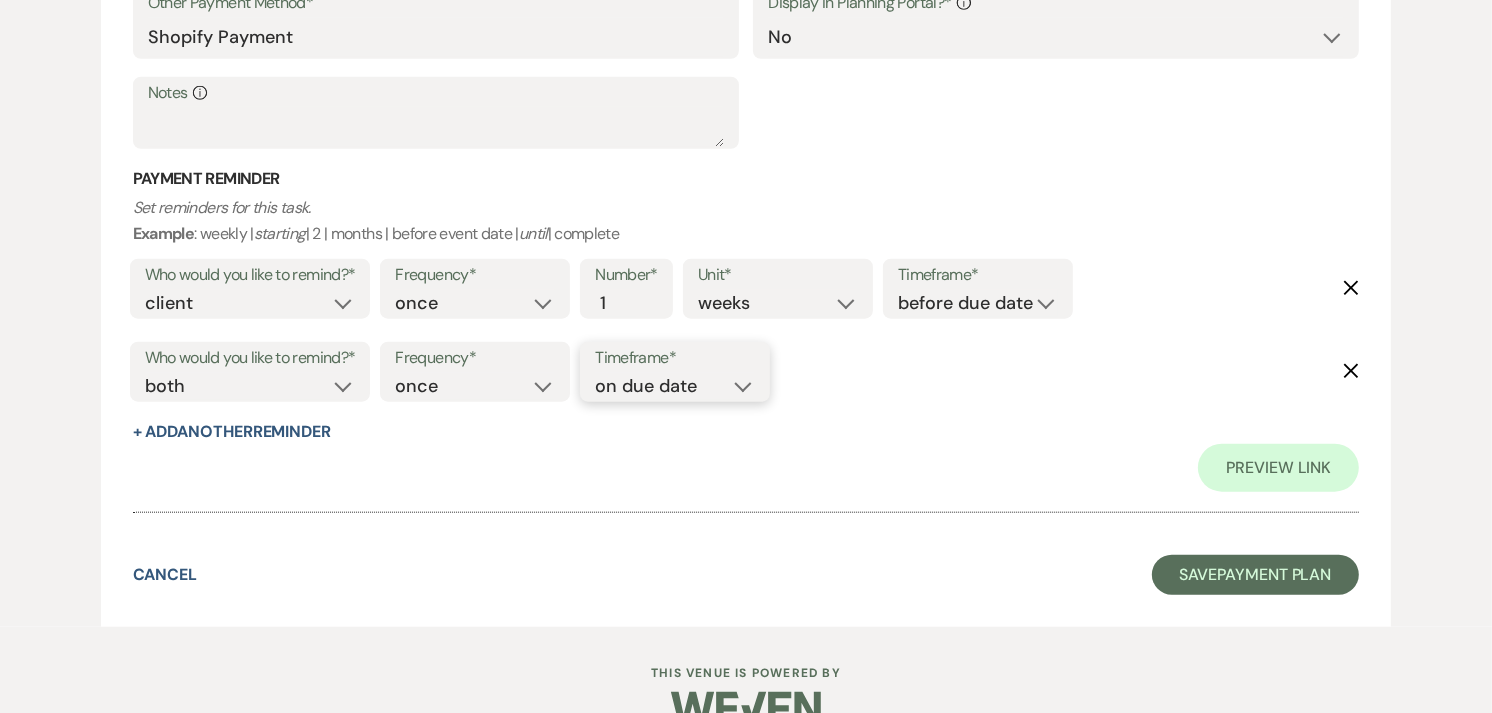 click on "before due date after due date on due date on custom date" at bounding box center [675, 386] 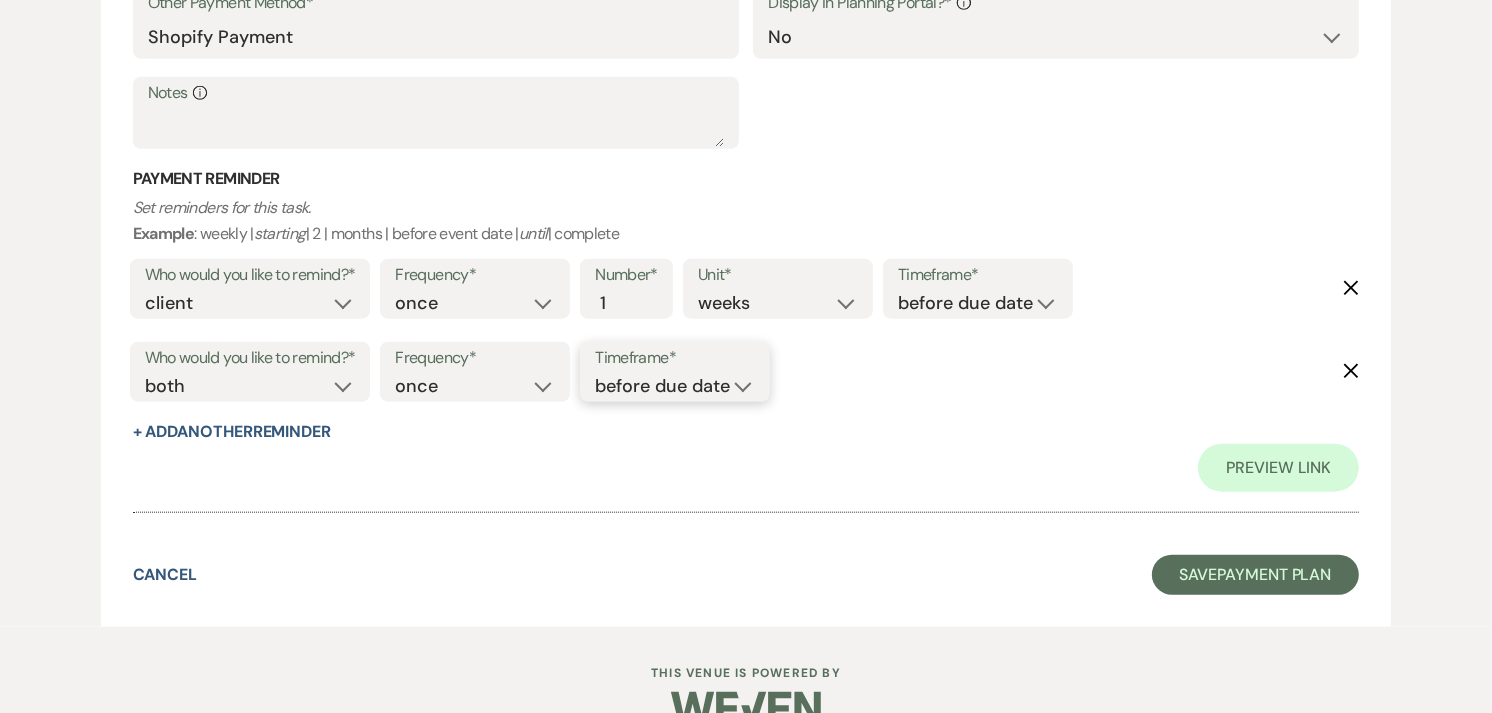 click on "before due date after due date on due date on custom date" at bounding box center [675, 386] 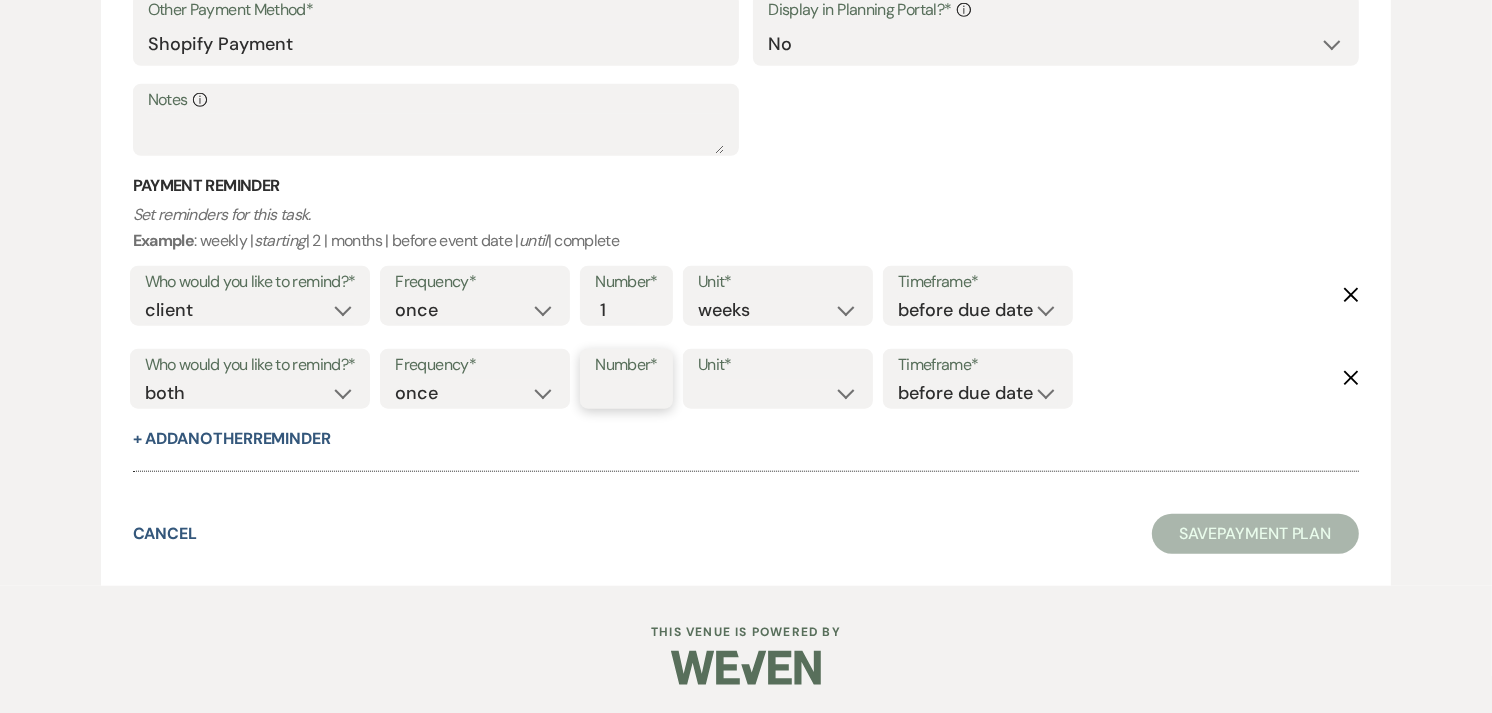 click on "Number*" at bounding box center [616, 393] 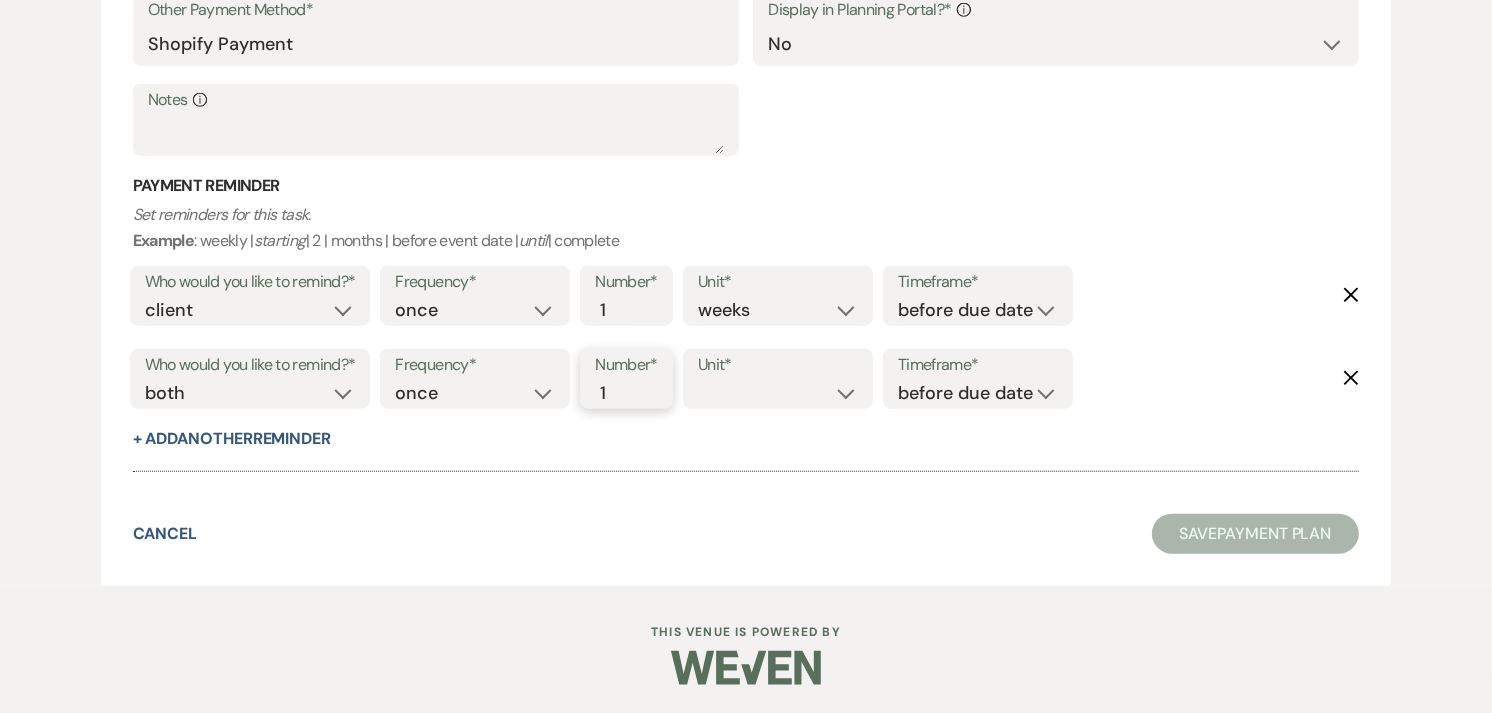 type on "1" 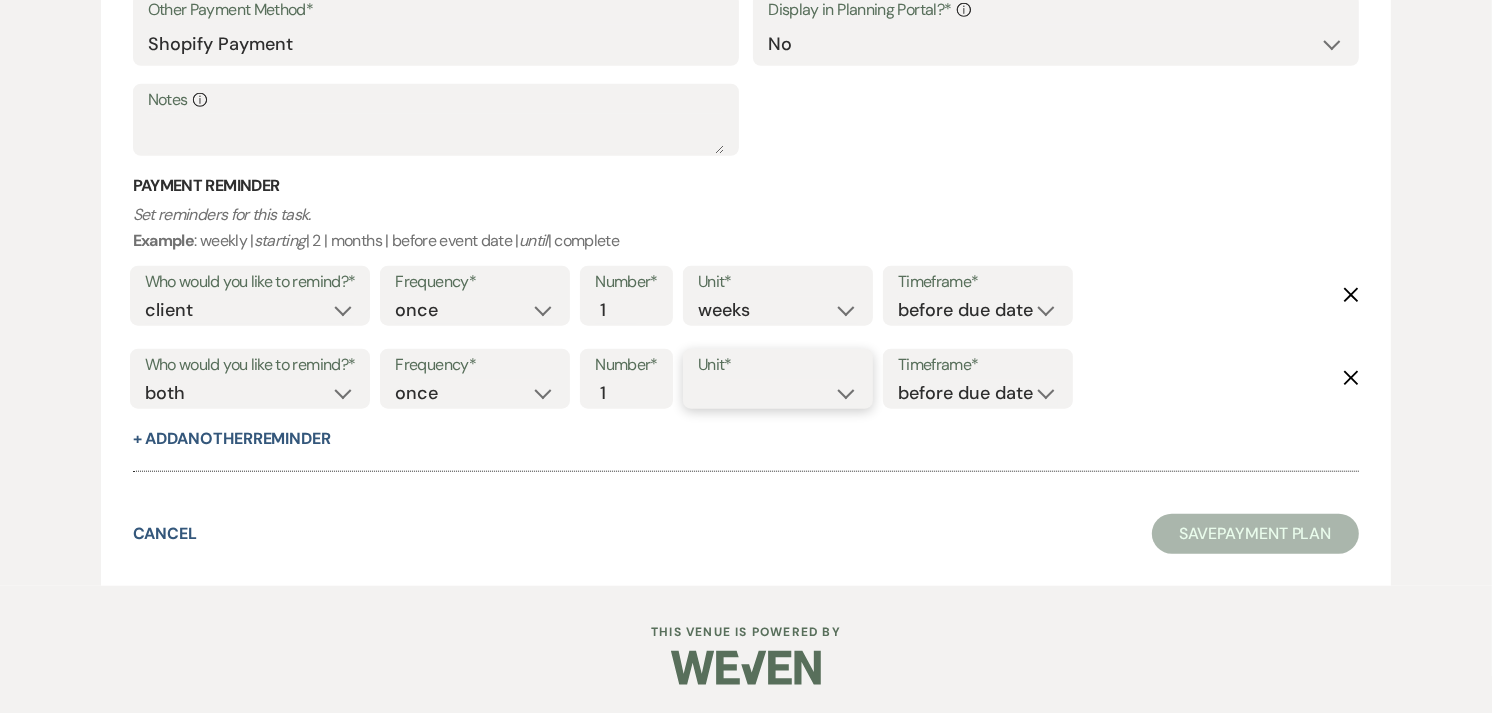 click on "days weeks months" at bounding box center (778, 393) 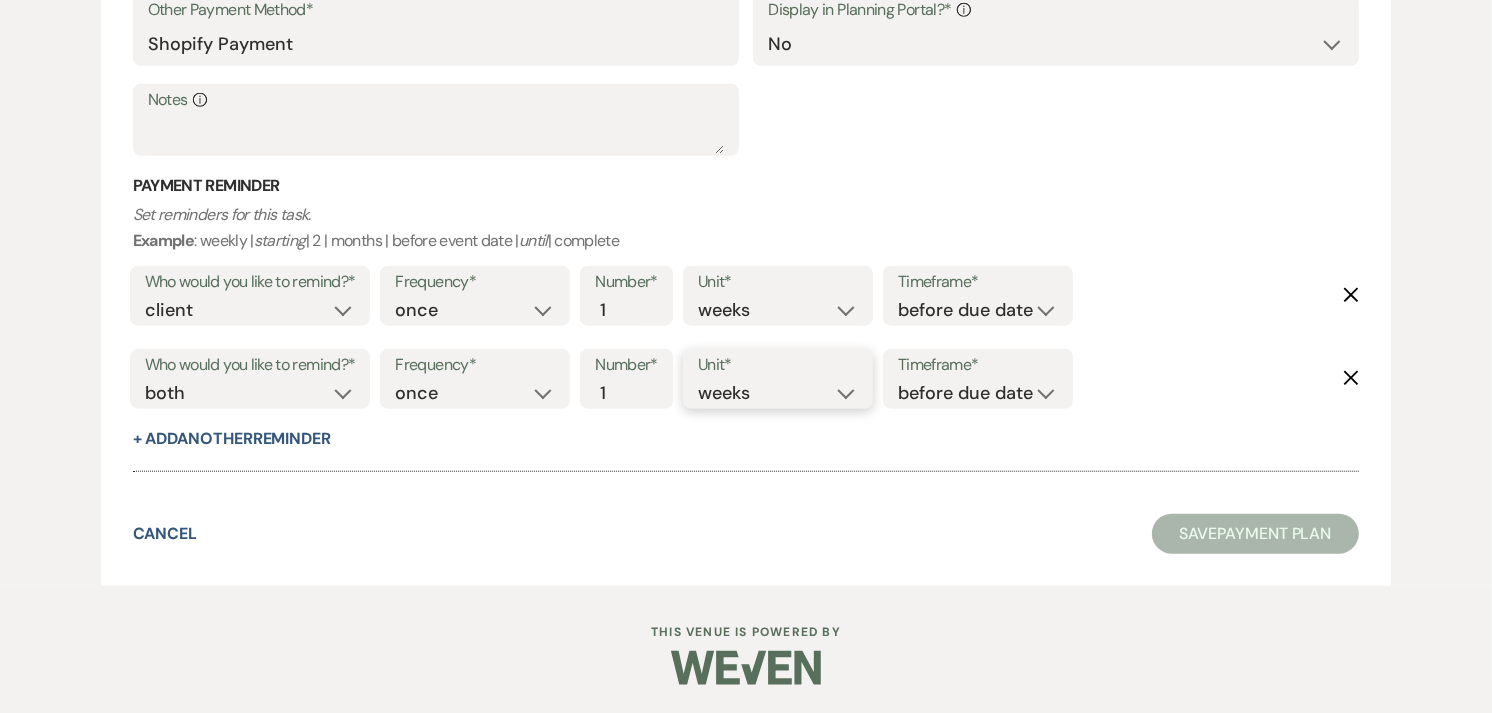 click on "days weeks months" at bounding box center (778, 393) 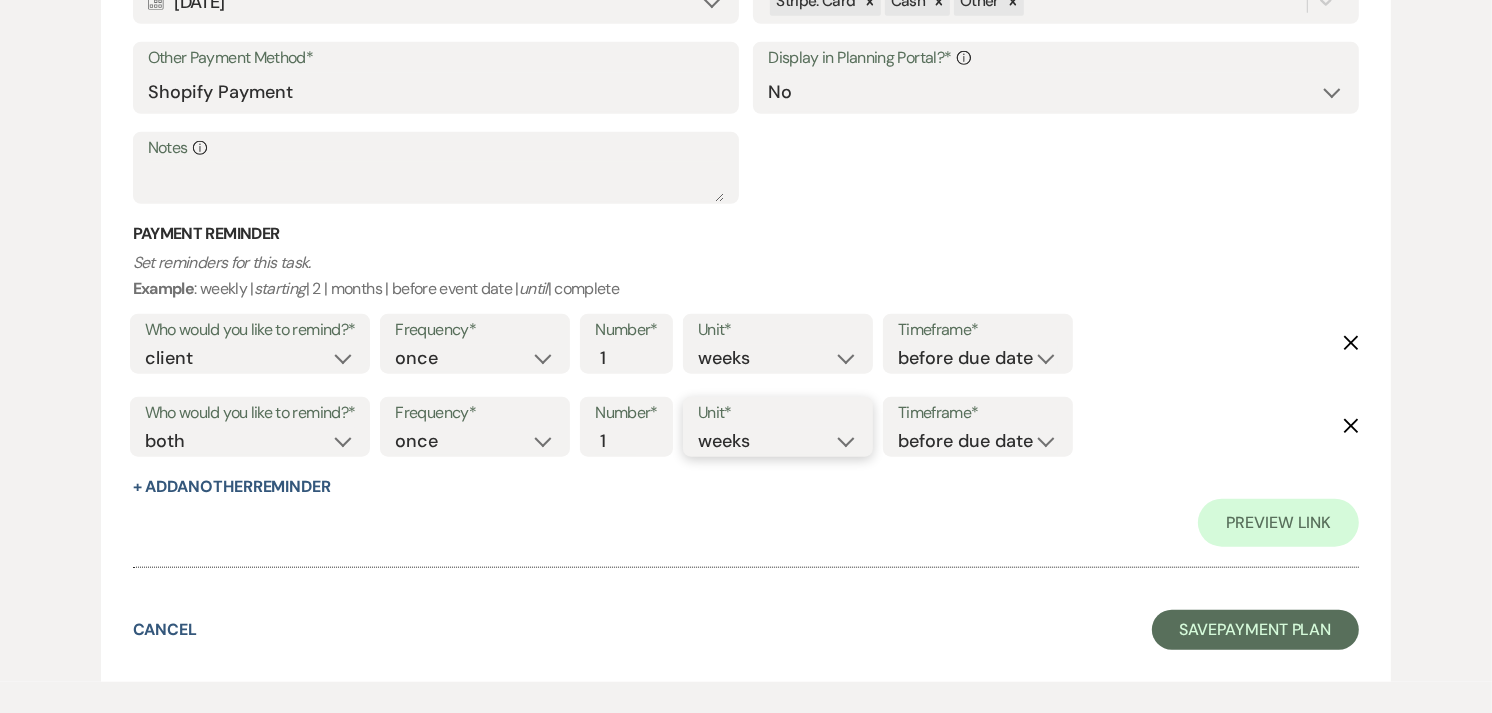 scroll, scrollTop: 1658, scrollLeft: 0, axis: vertical 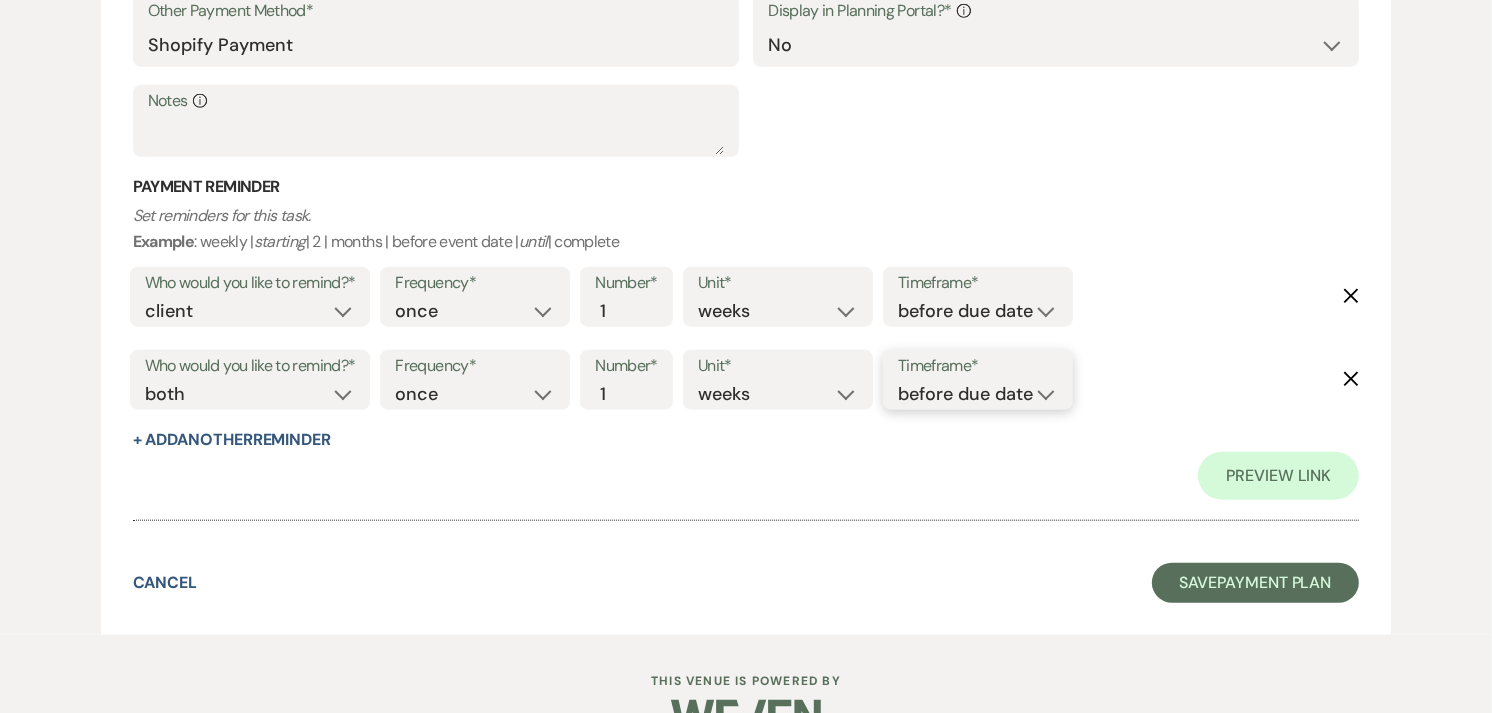 click on "before due date after due date on due date on custom date" at bounding box center (978, 394) 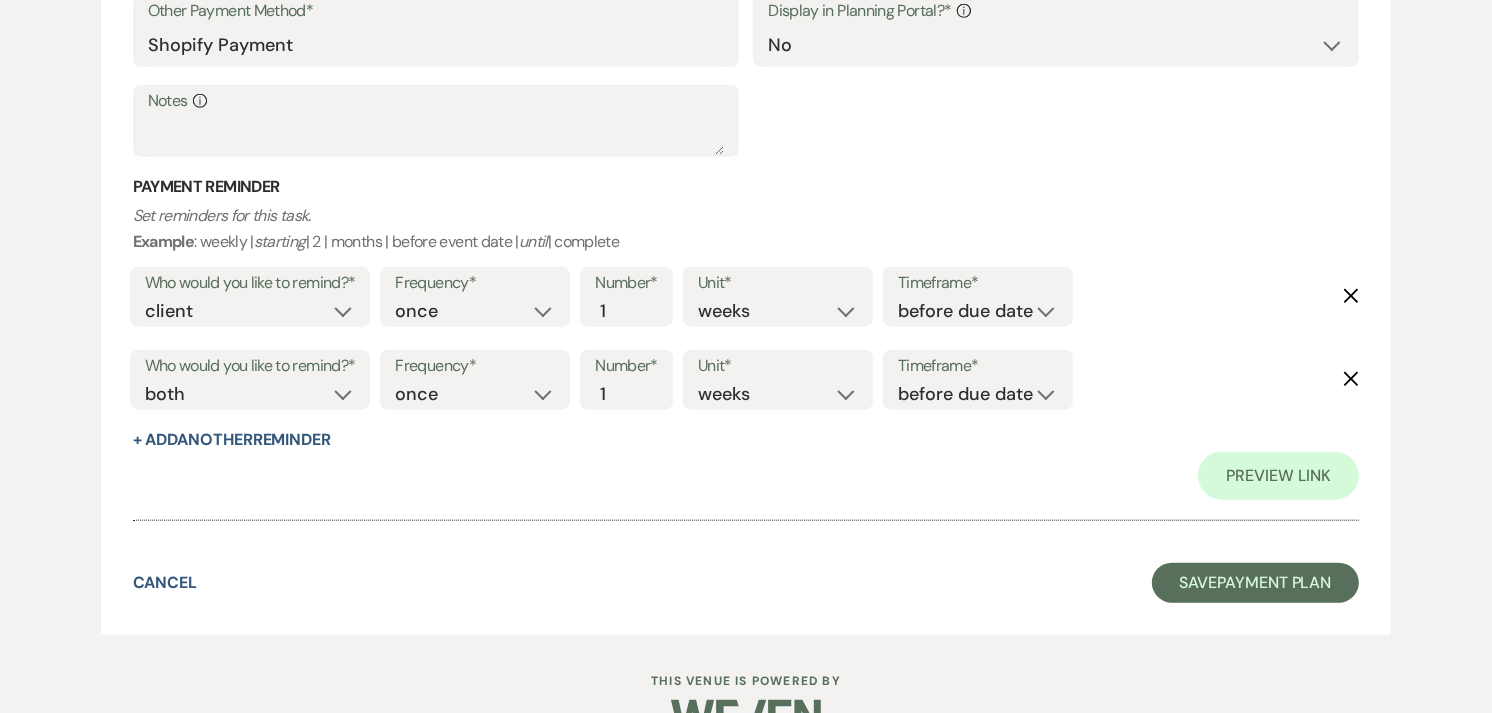 click on "Who would you like to remind?* client venue both Frequency* once daily weekly monthly Number* 1 Unit* days weeks months Timeframe* before due date after due date on due date on custom date Delete" at bounding box center [742, 386] 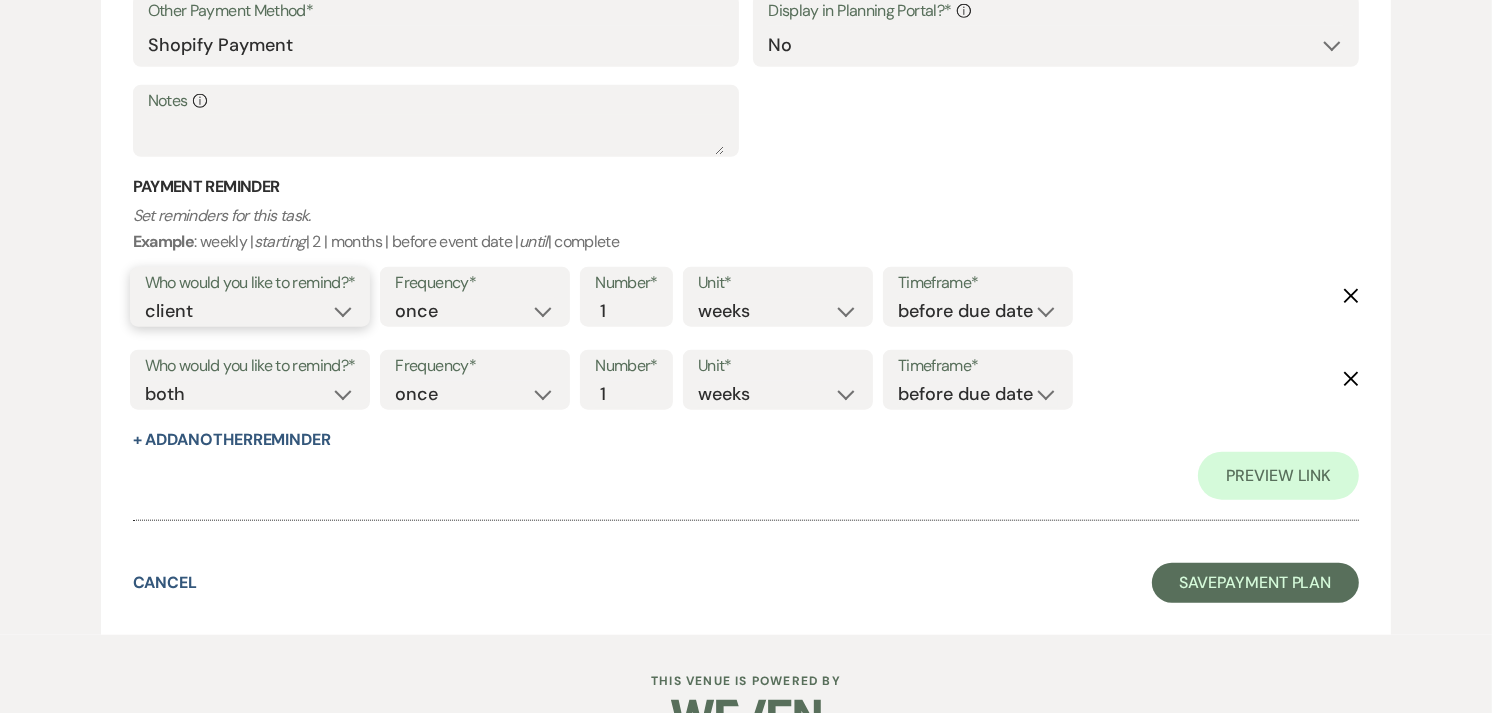 click on "client venue both" at bounding box center [250, 311] 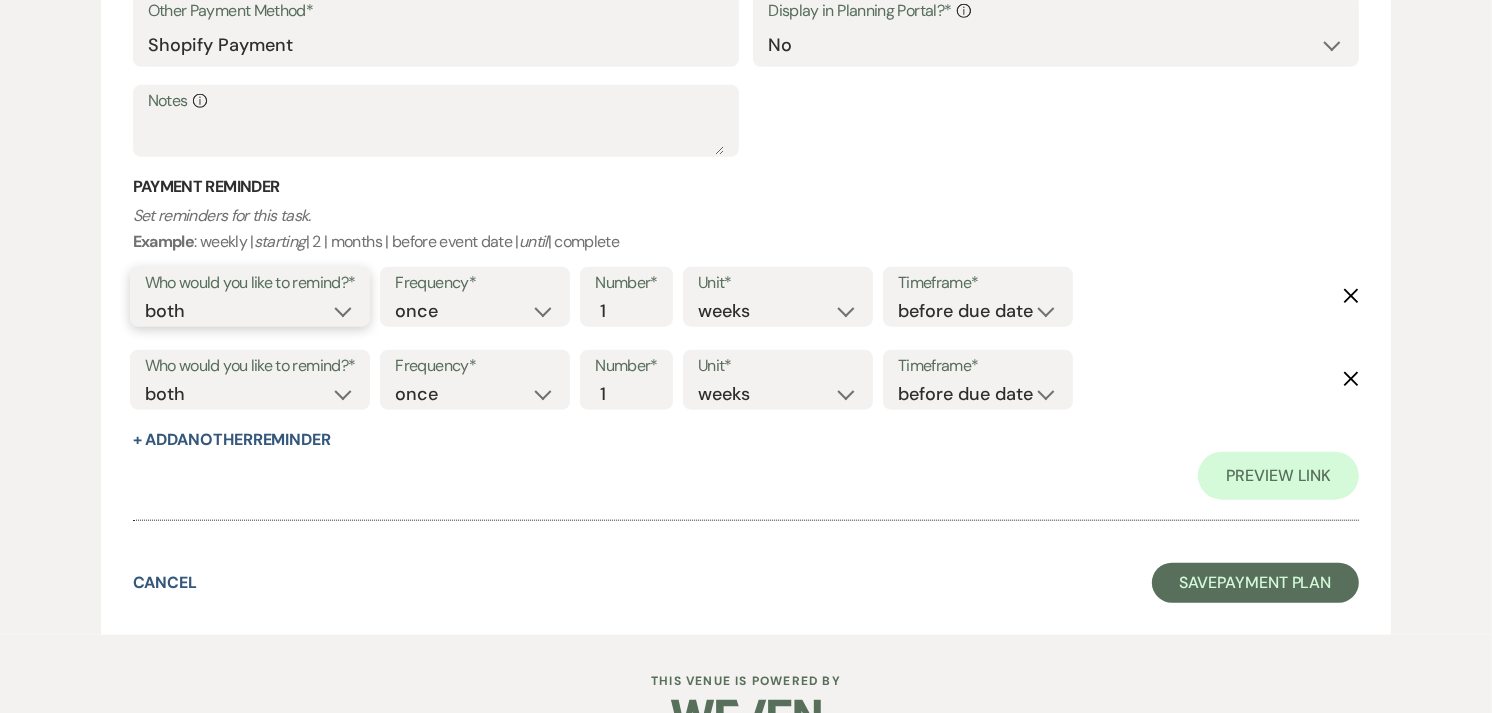 click on "client venue both" at bounding box center [250, 311] 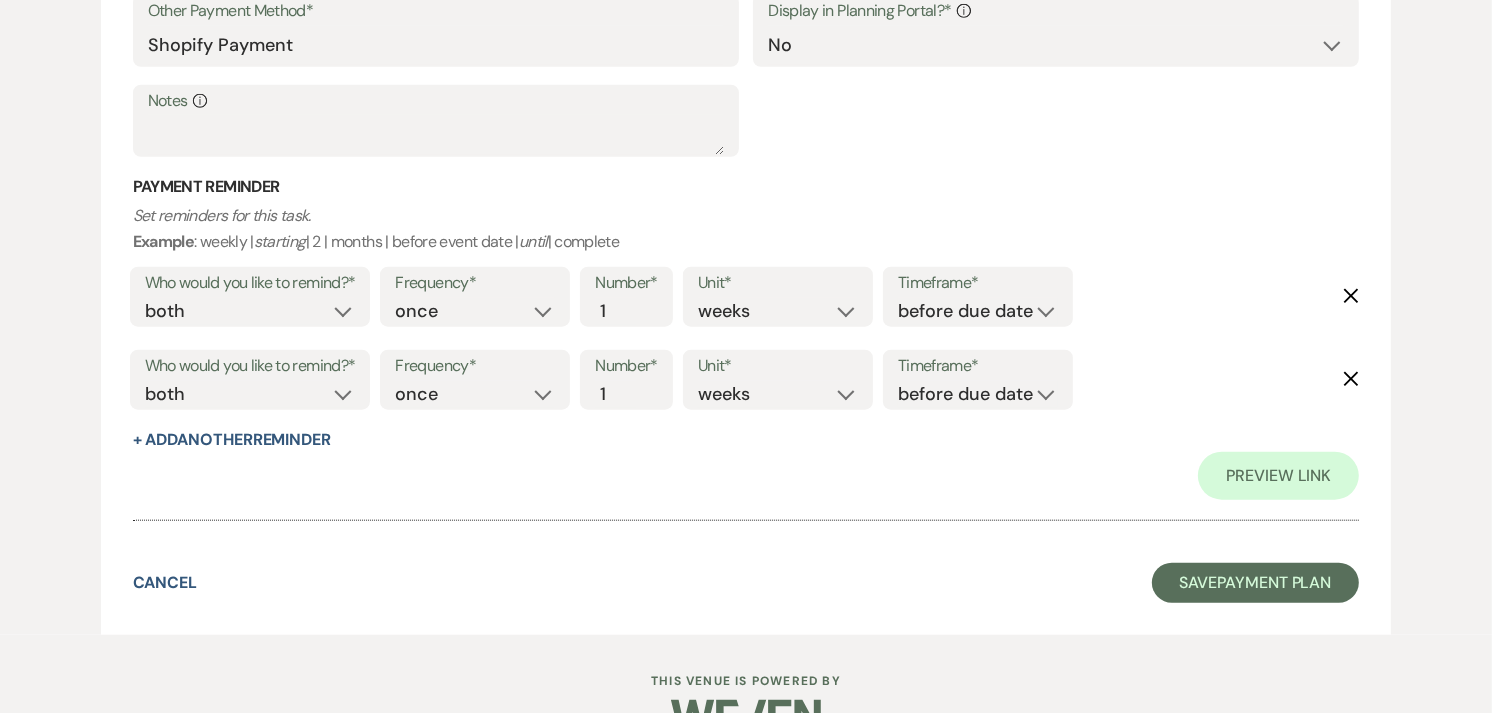 click on "Delete" 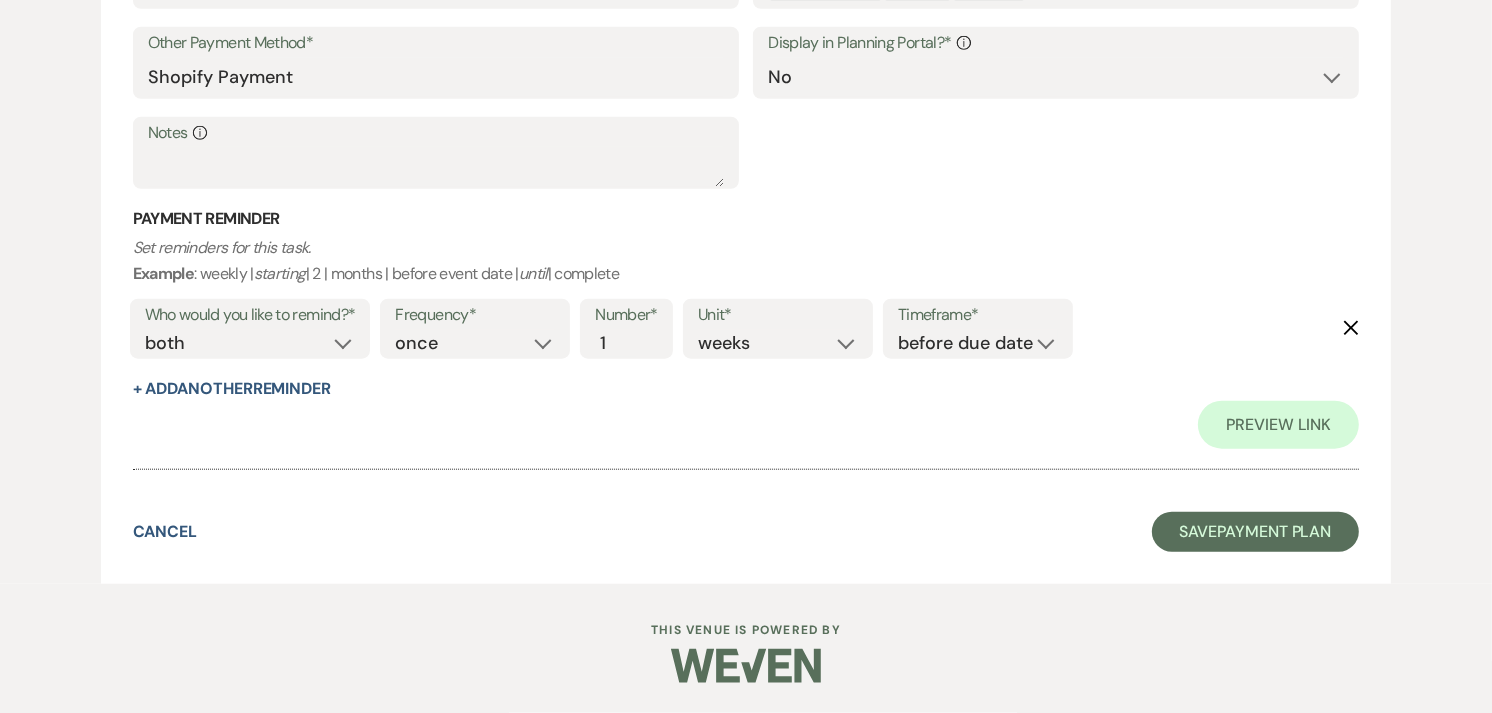 scroll, scrollTop: 1624, scrollLeft: 0, axis: vertical 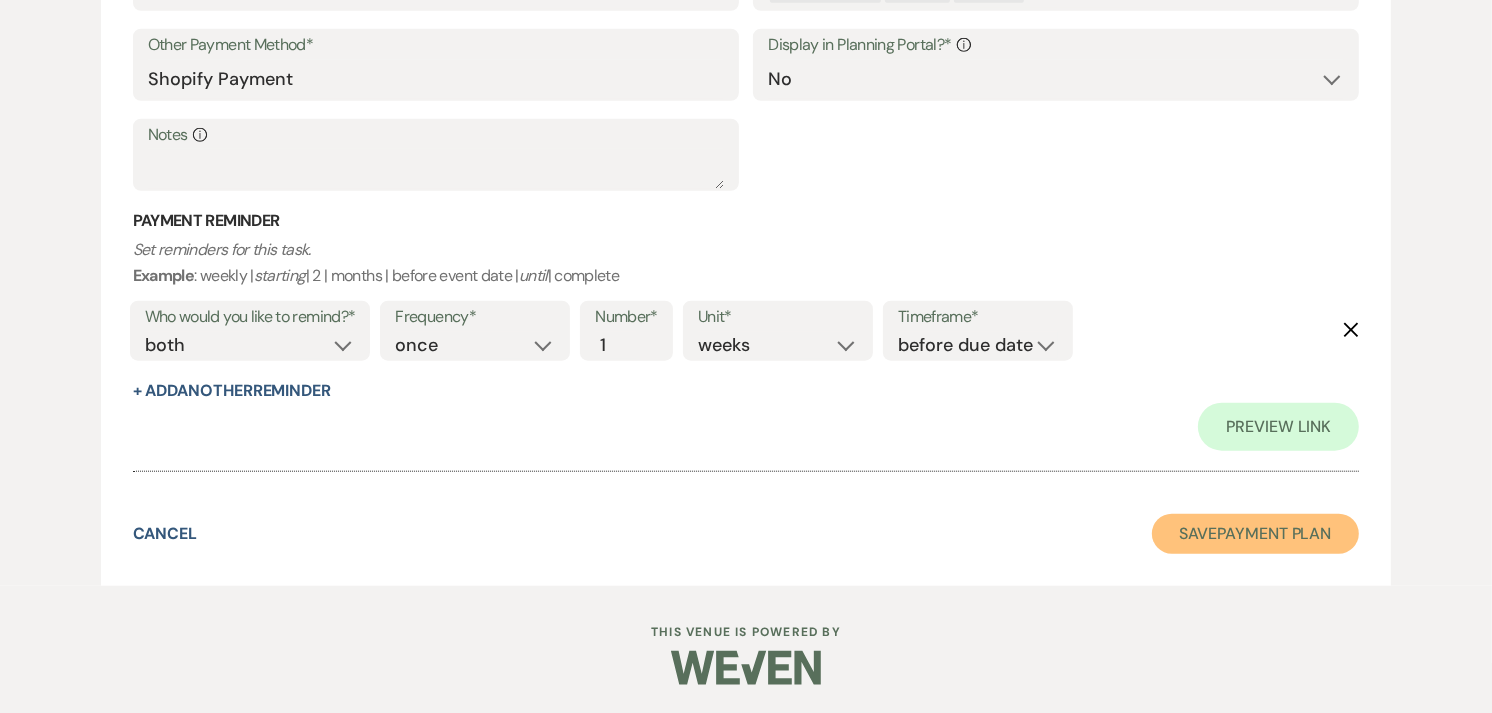 click on "Save  Payment Plan" at bounding box center (1256, 534) 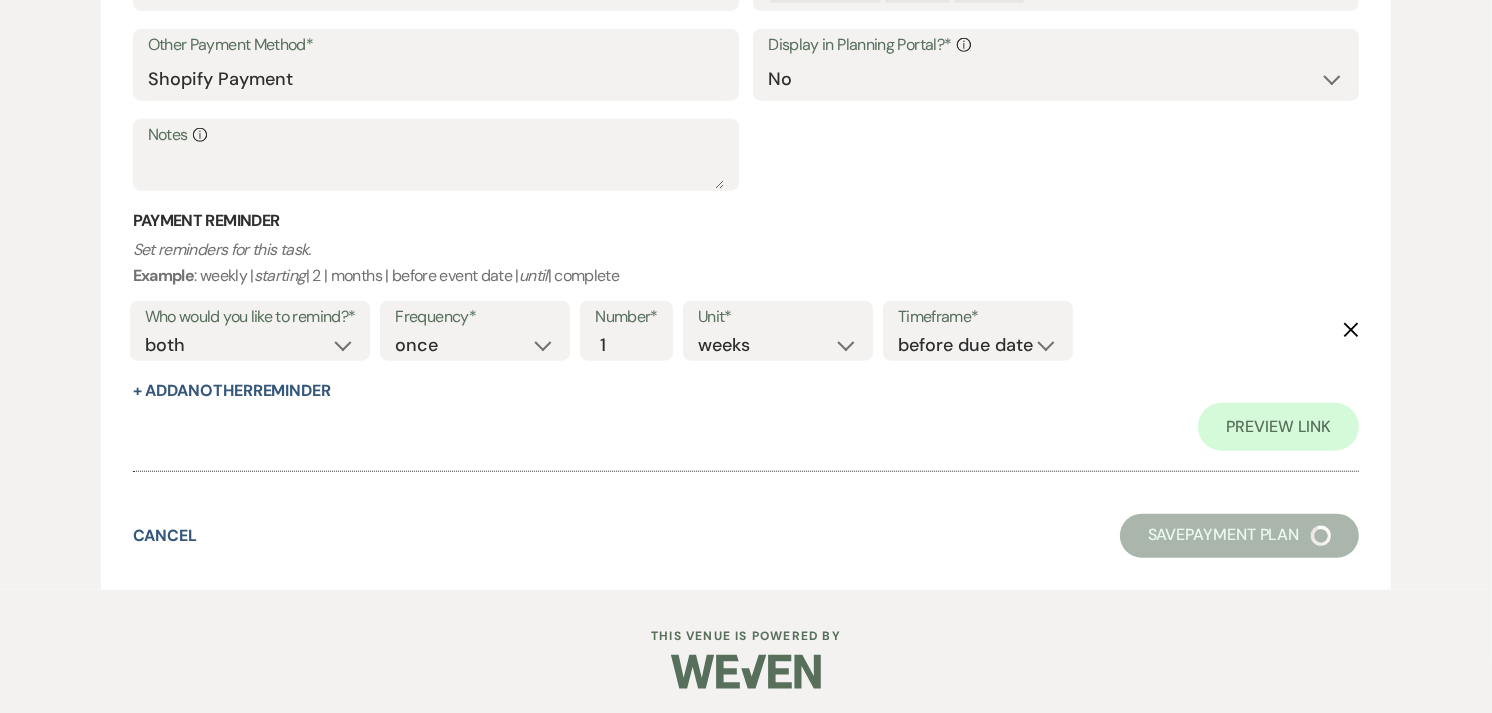 select on "6" 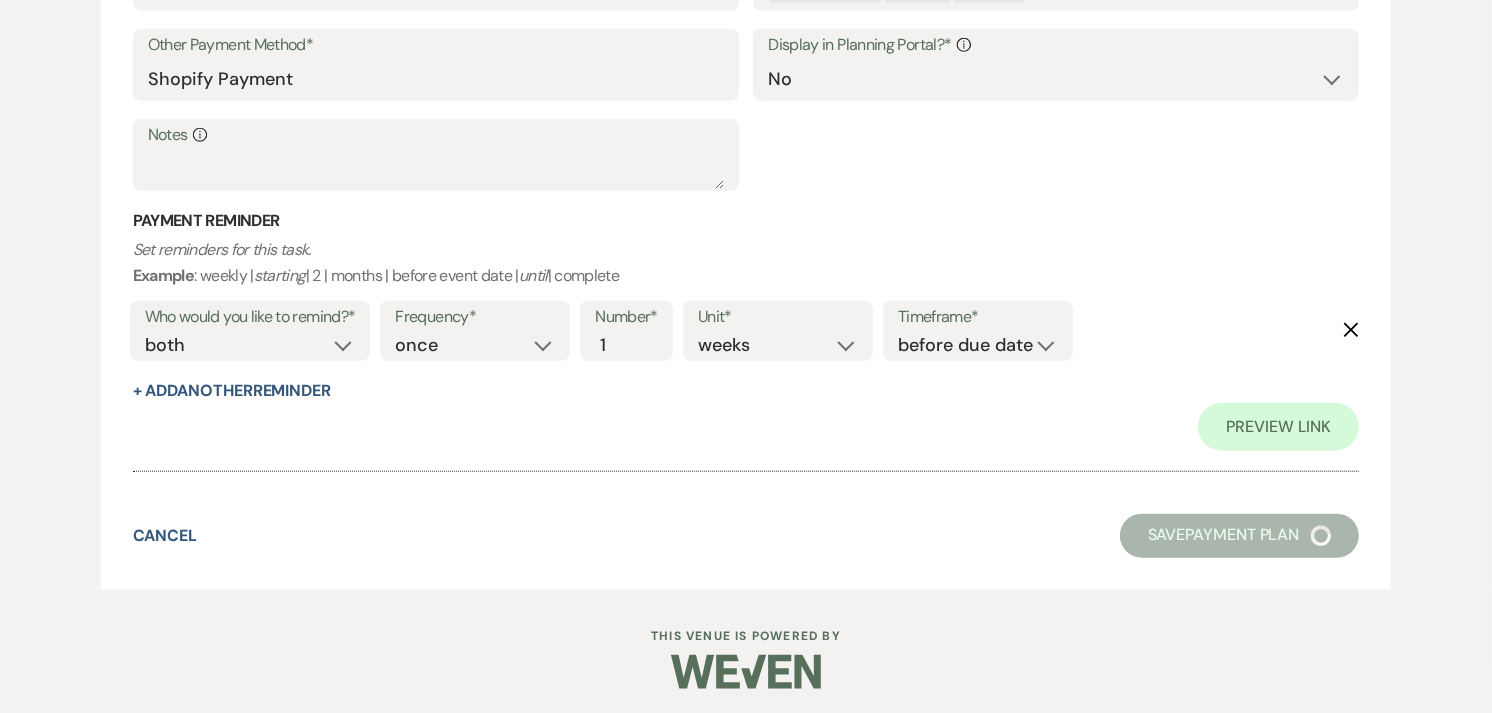 select on "15" 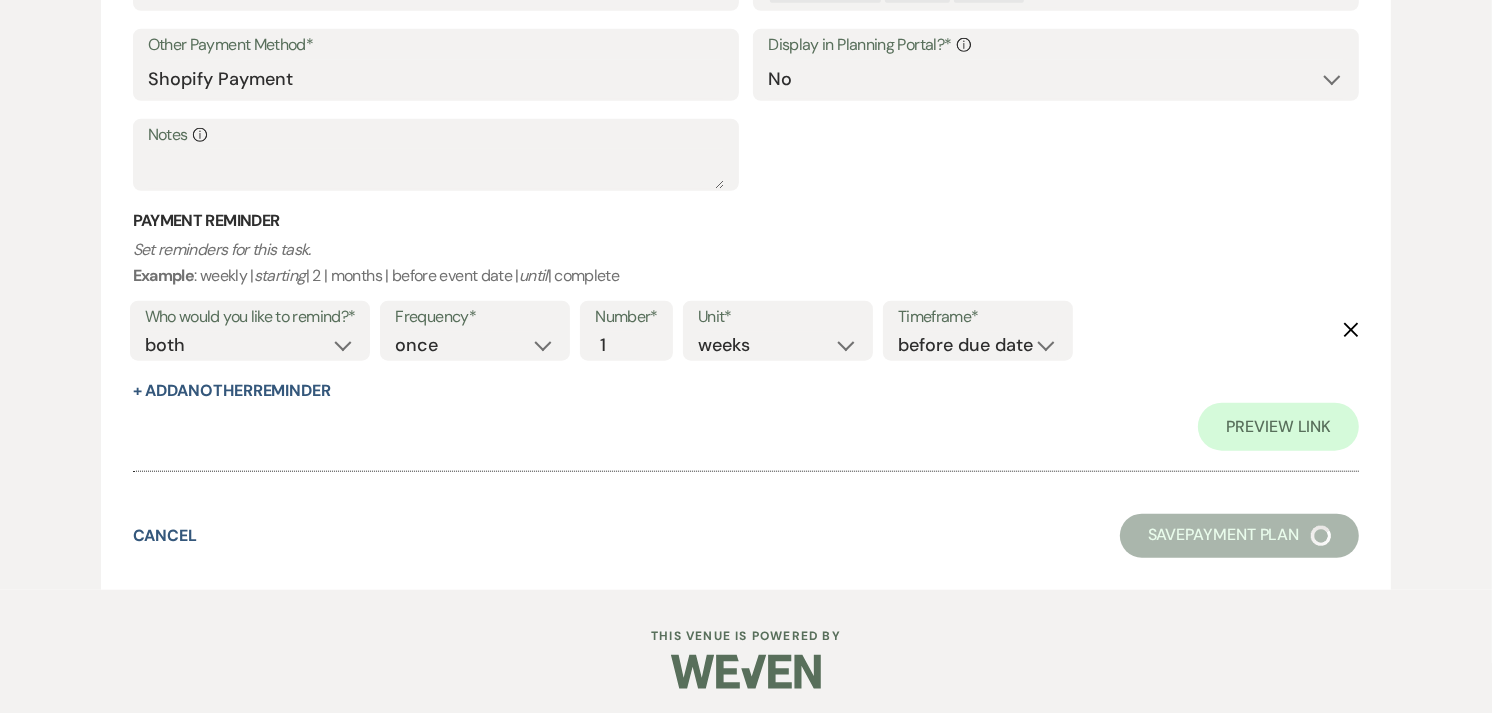 select on "3" 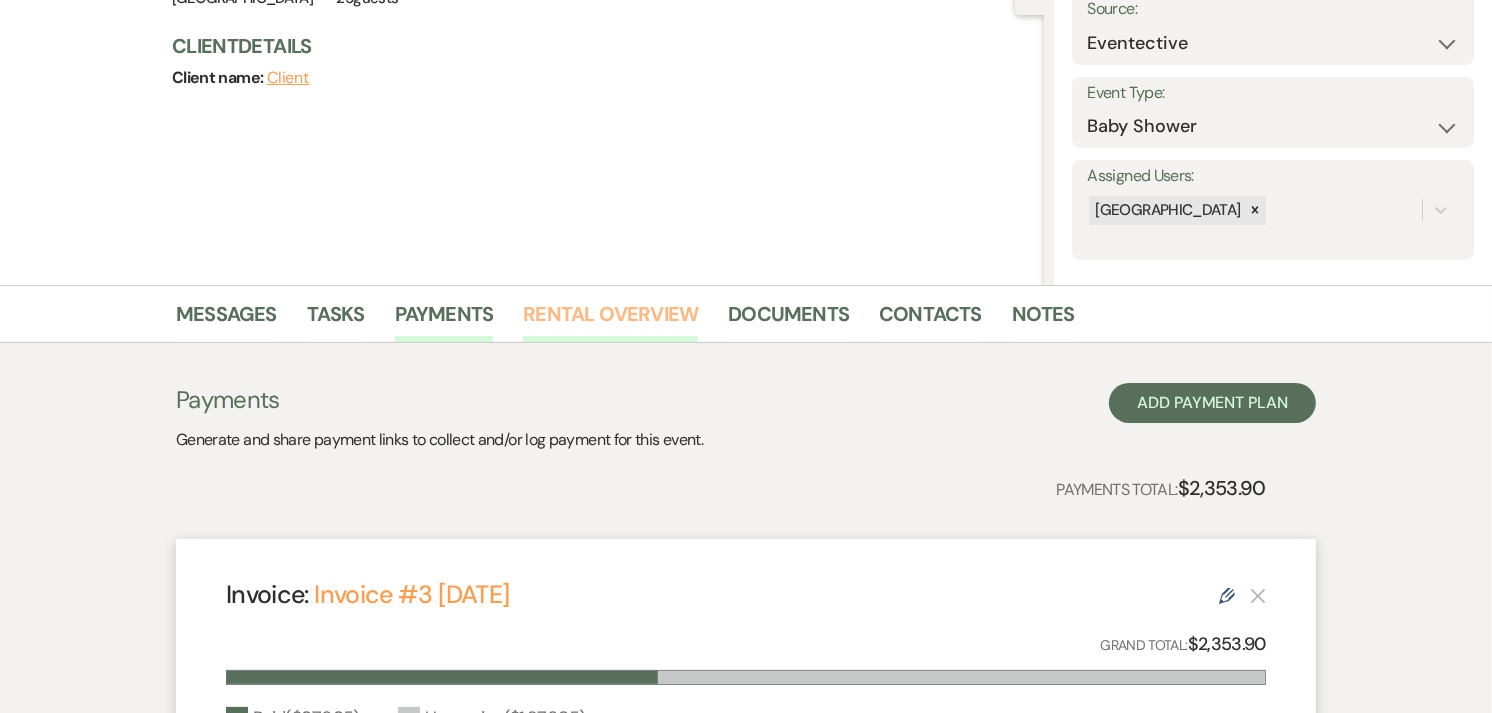 scroll, scrollTop: 0, scrollLeft: 0, axis: both 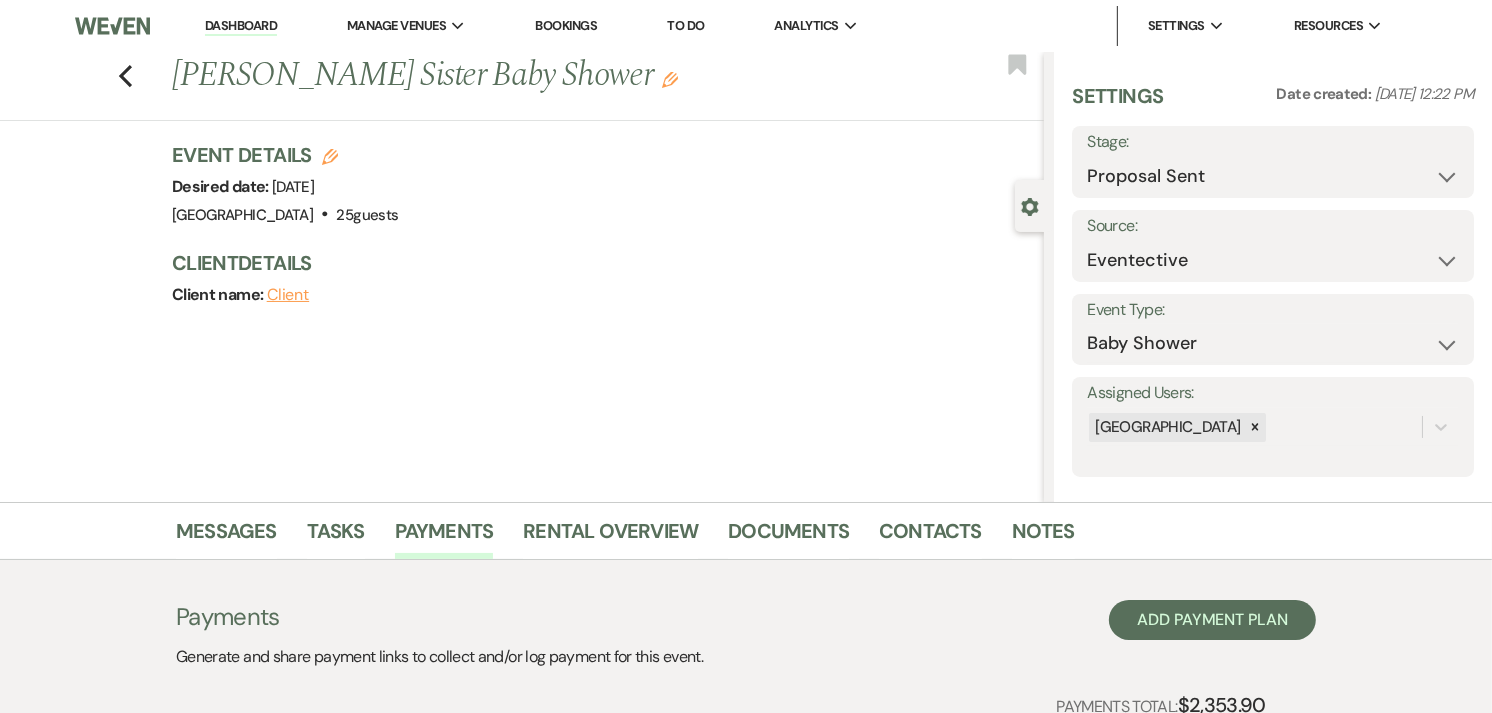 click on "Dashboard" at bounding box center [241, 26] 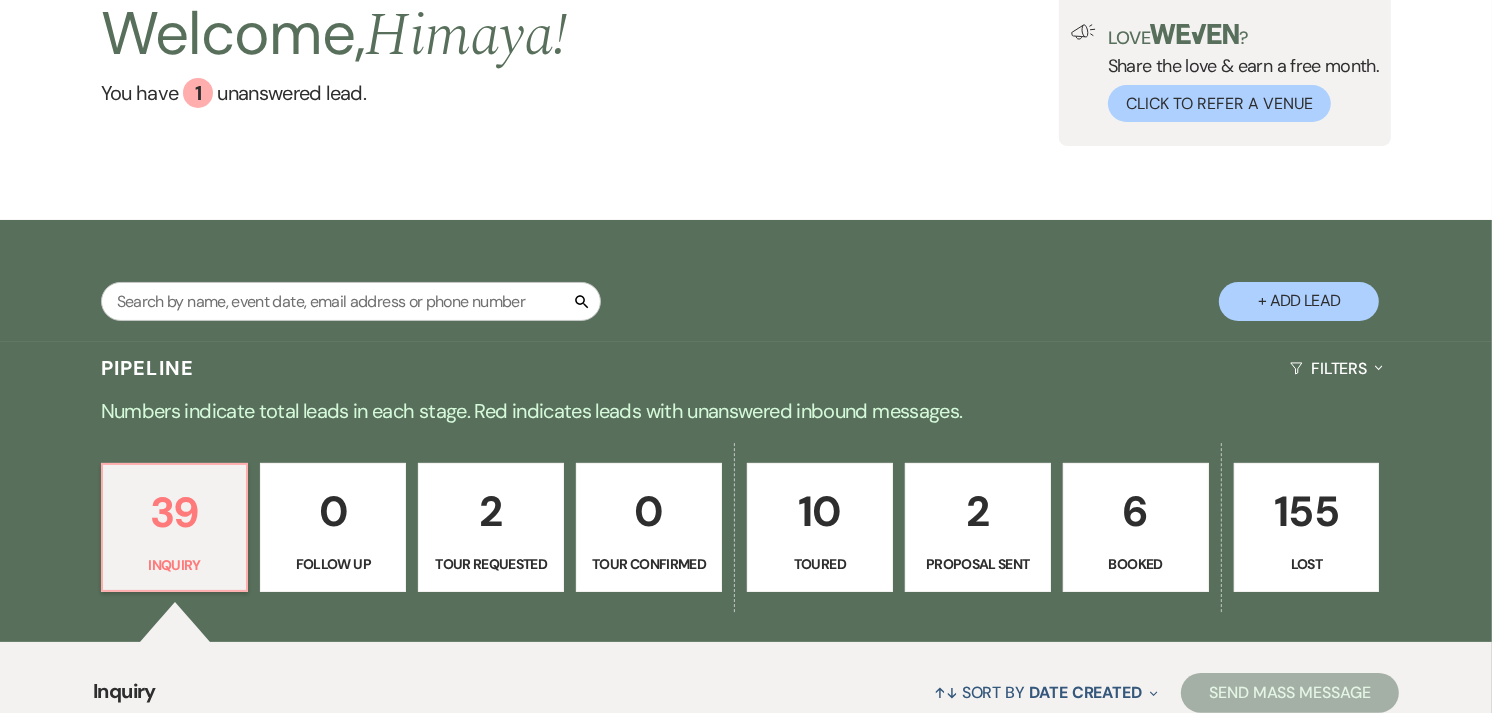 scroll, scrollTop: 444, scrollLeft: 0, axis: vertical 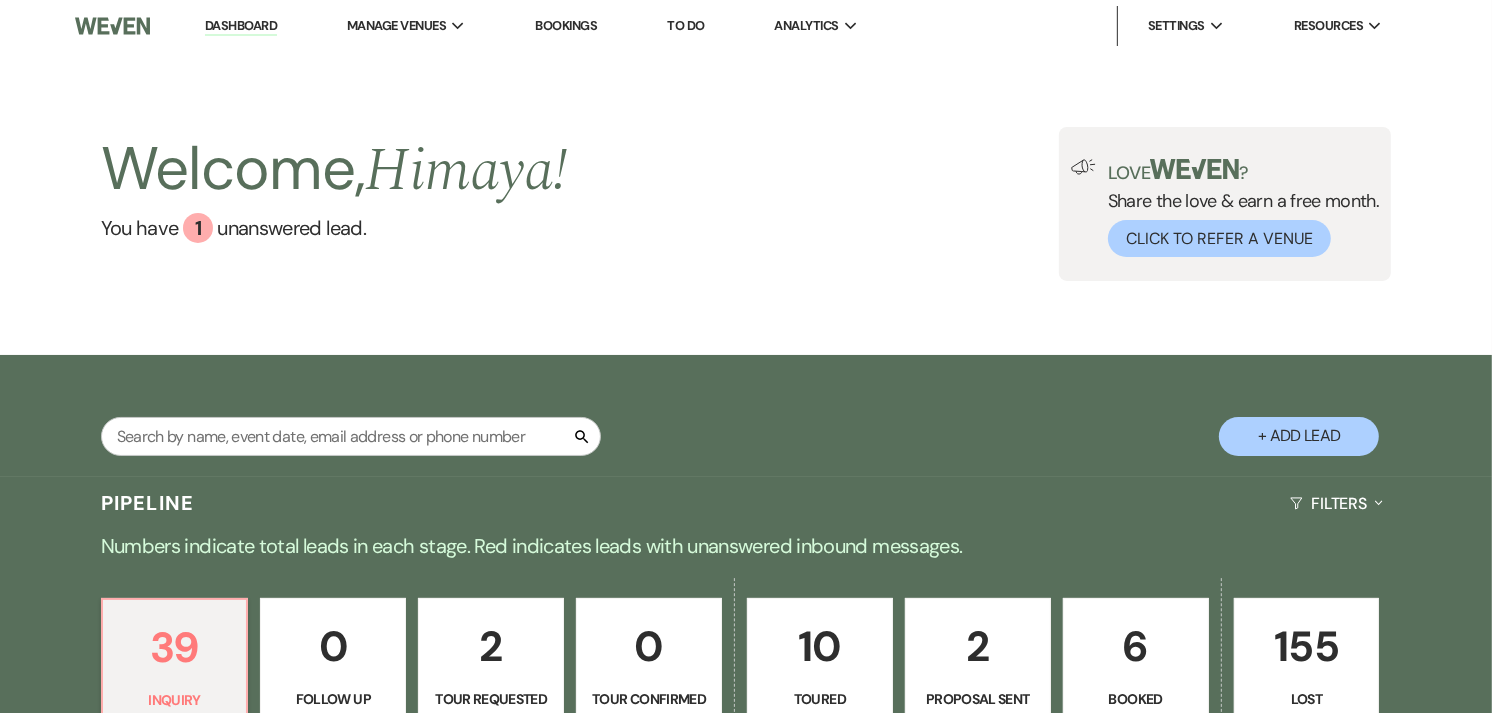select on "6" 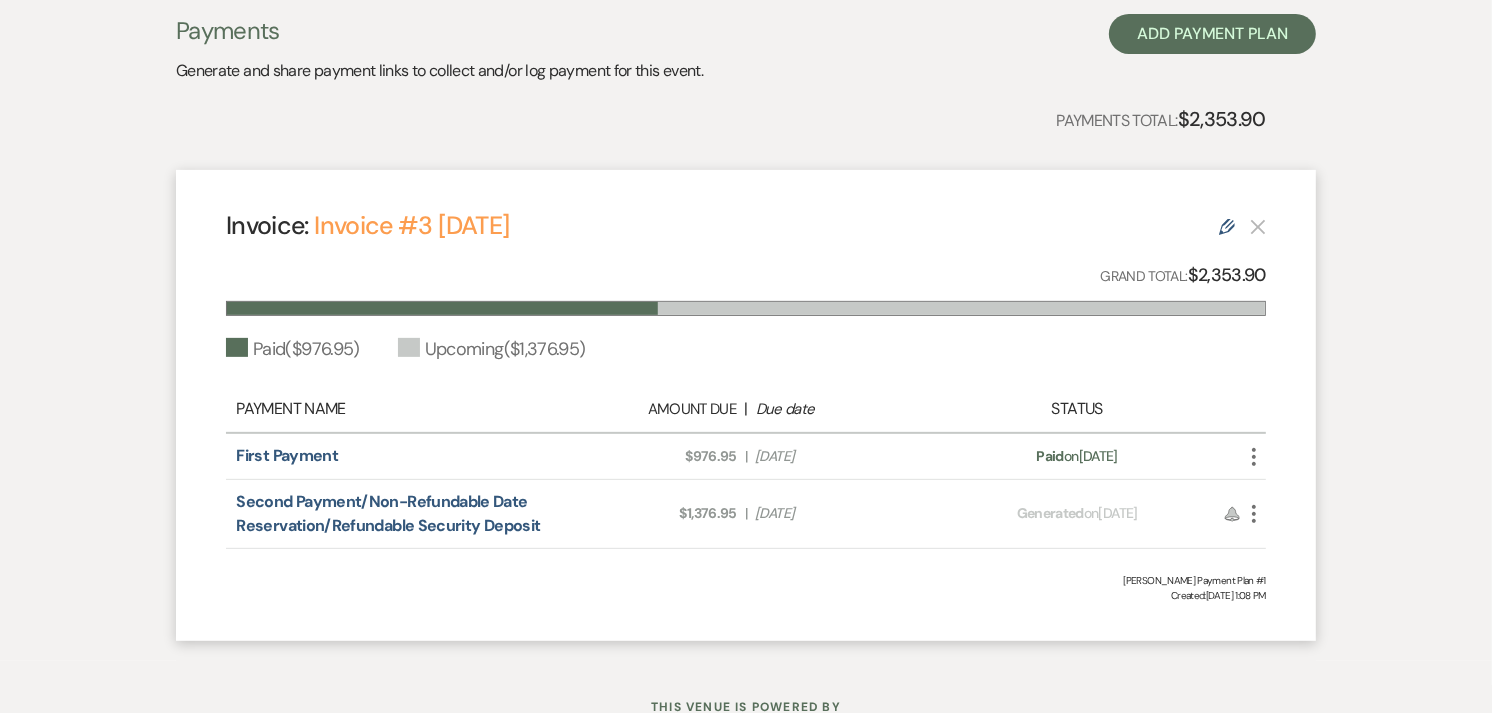 scroll, scrollTop: 551, scrollLeft: 0, axis: vertical 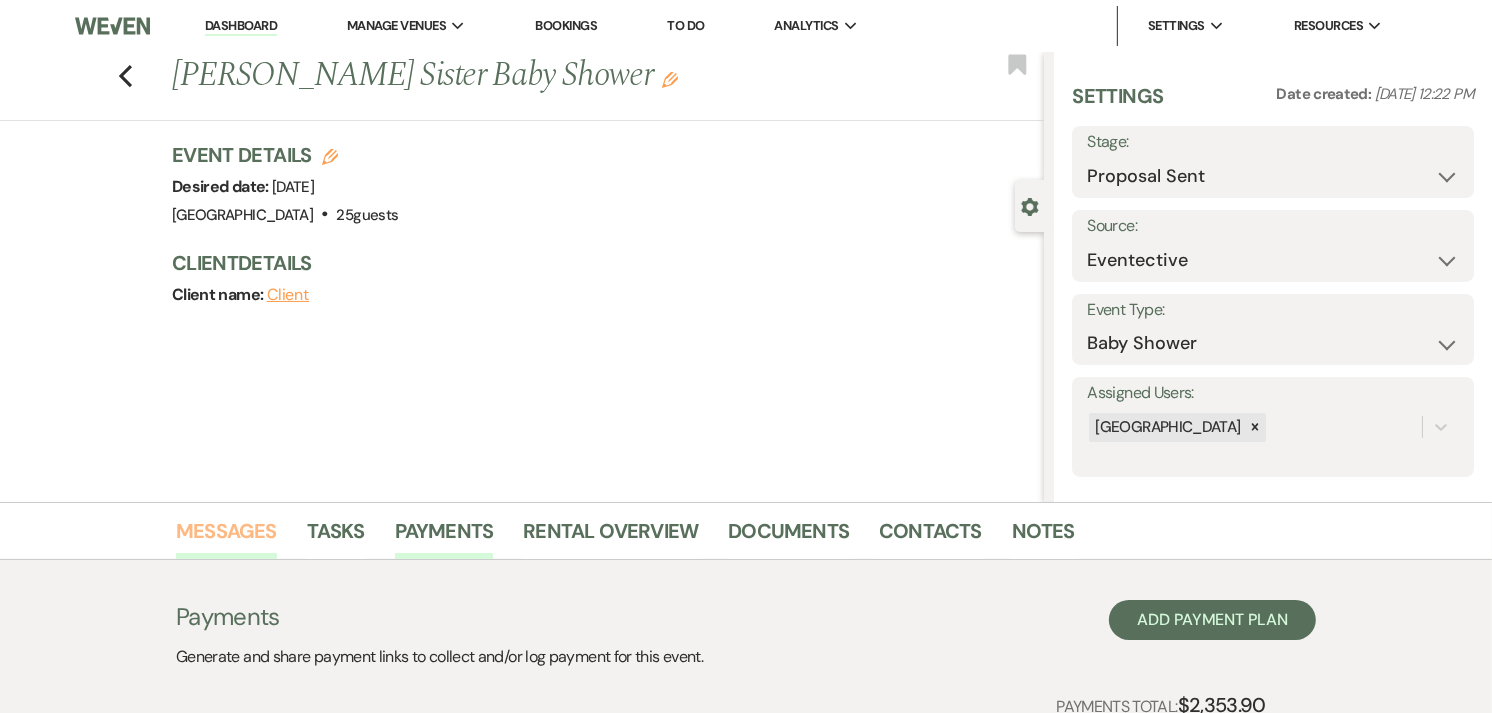 click on "Messages" at bounding box center [226, 537] 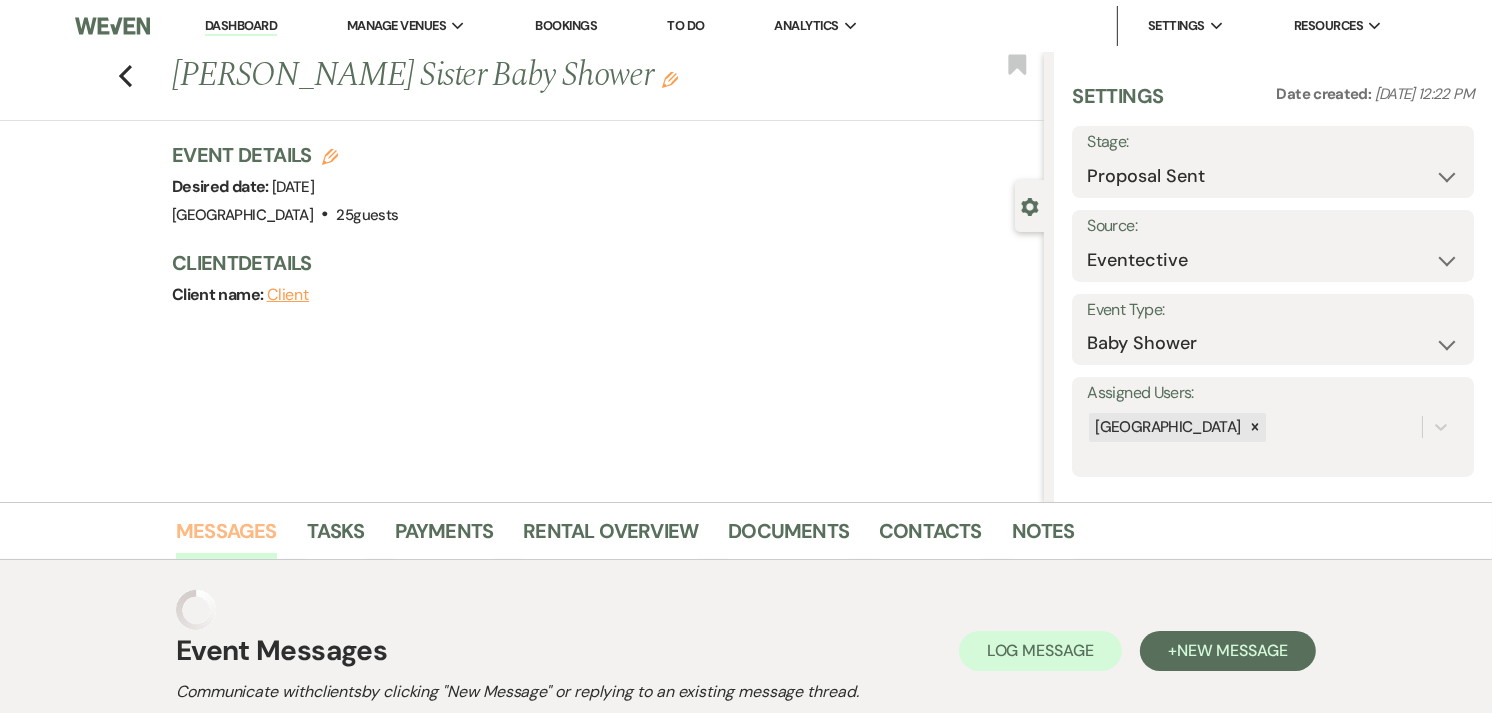 scroll, scrollTop: 261, scrollLeft: 0, axis: vertical 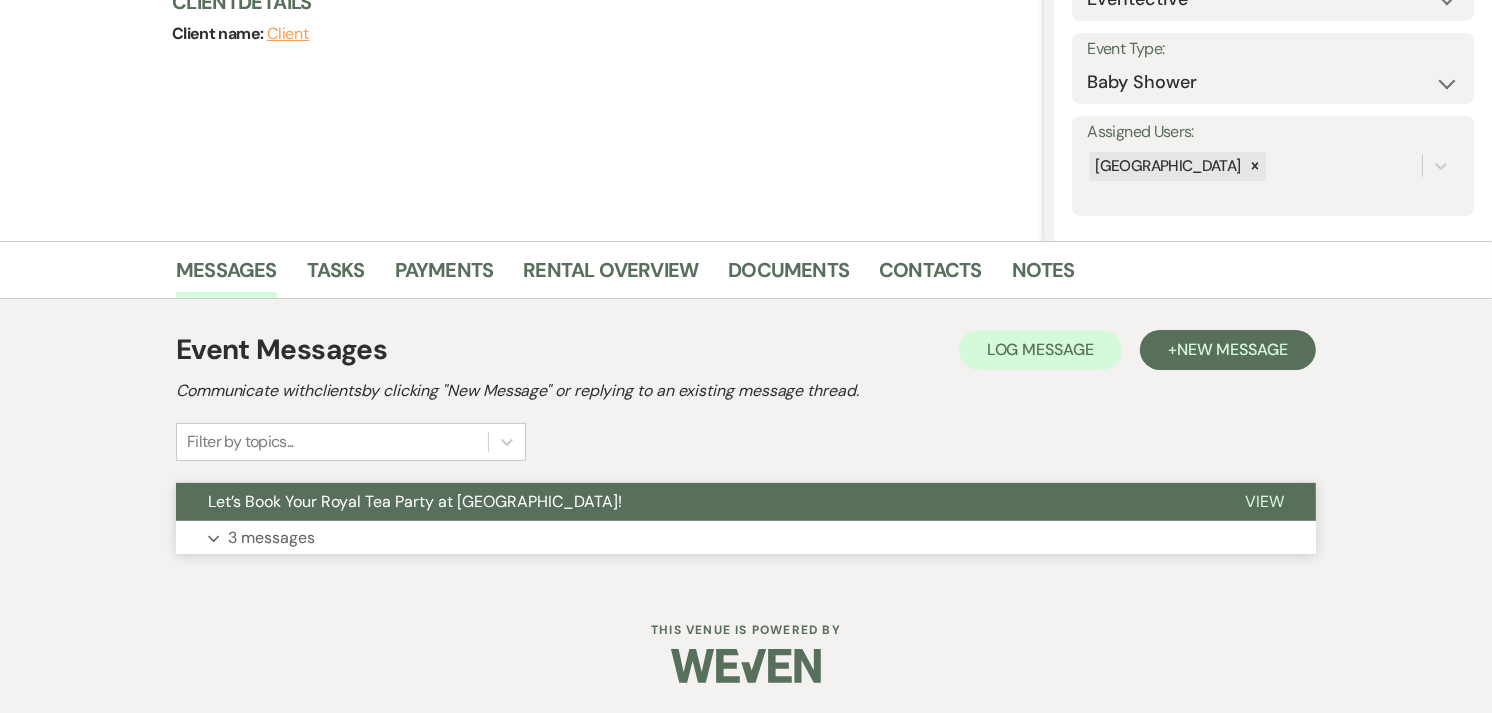 click on "Expand 3 messages" at bounding box center (746, 538) 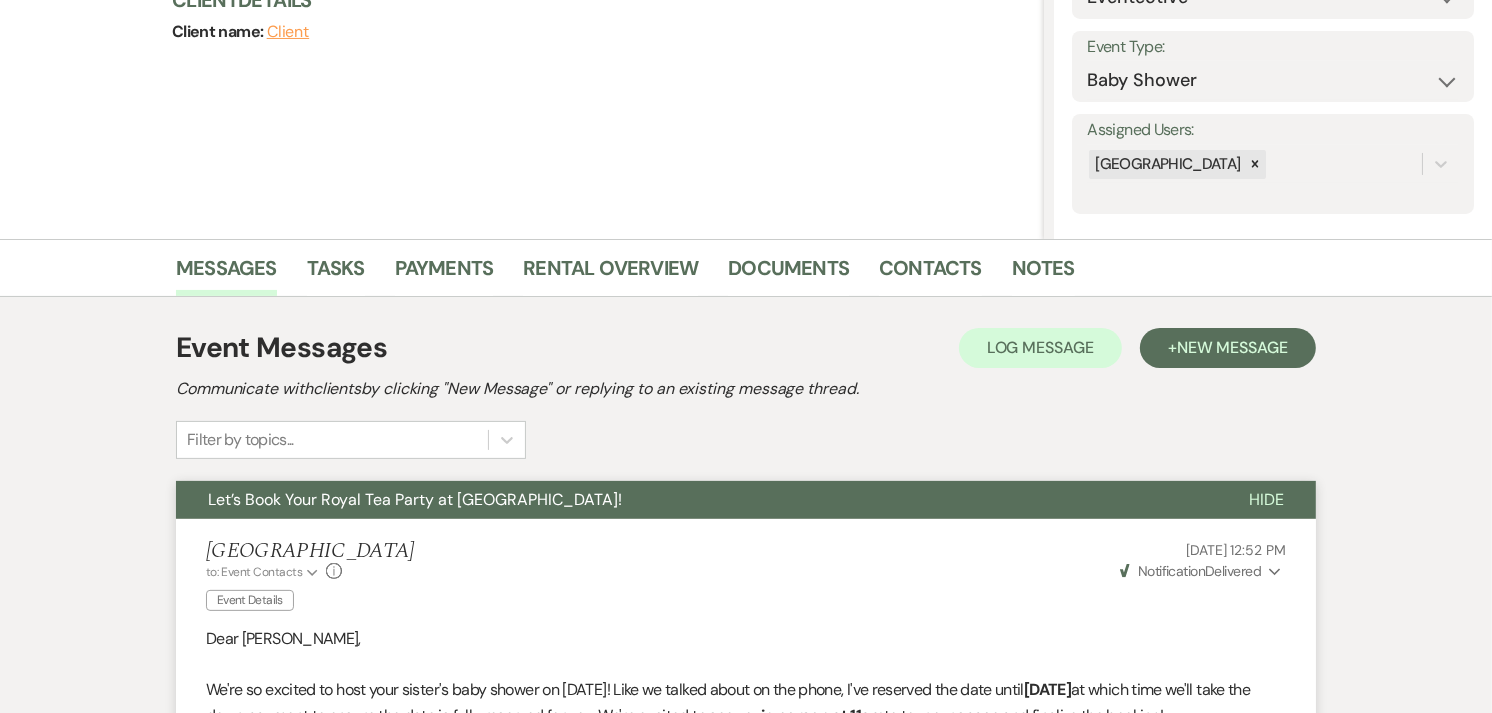 scroll, scrollTop: 261, scrollLeft: 0, axis: vertical 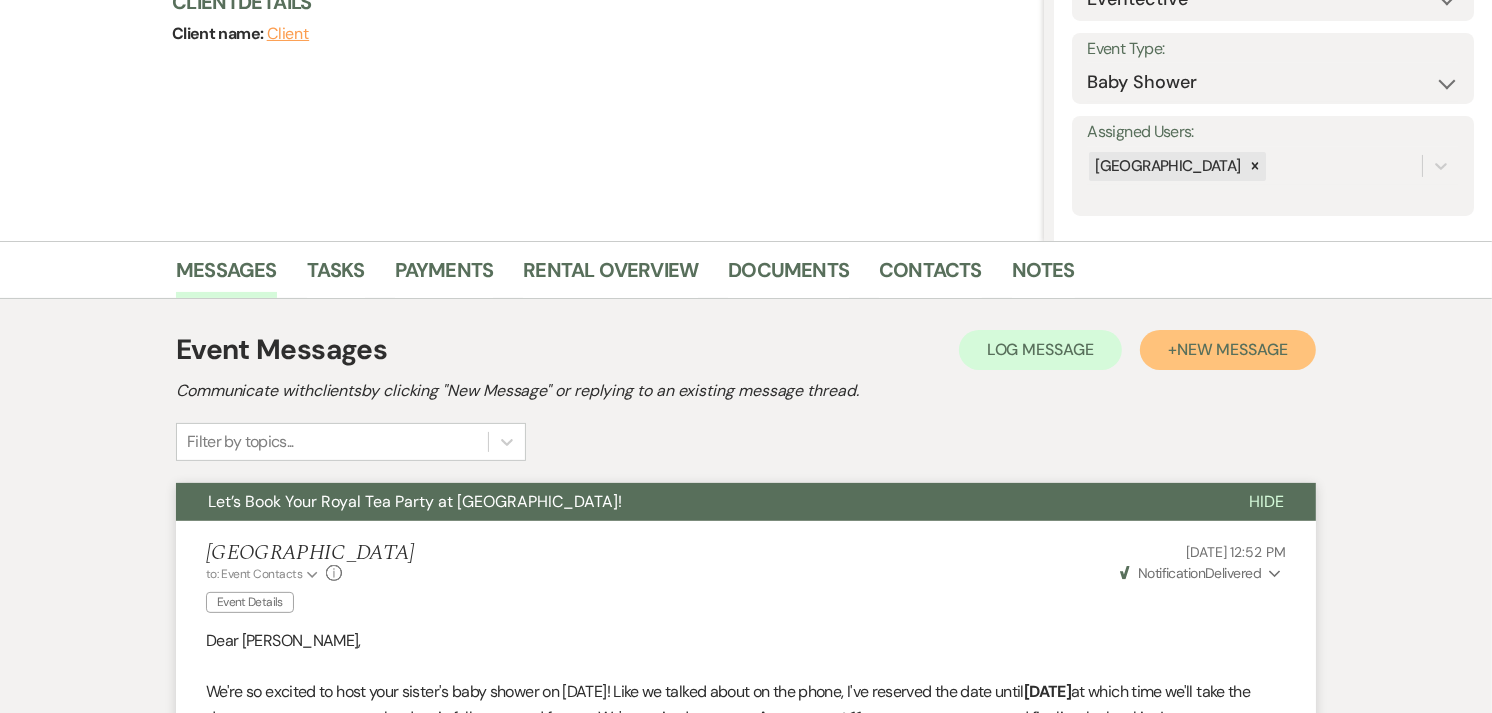 click on "New Message" at bounding box center (1232, 349) 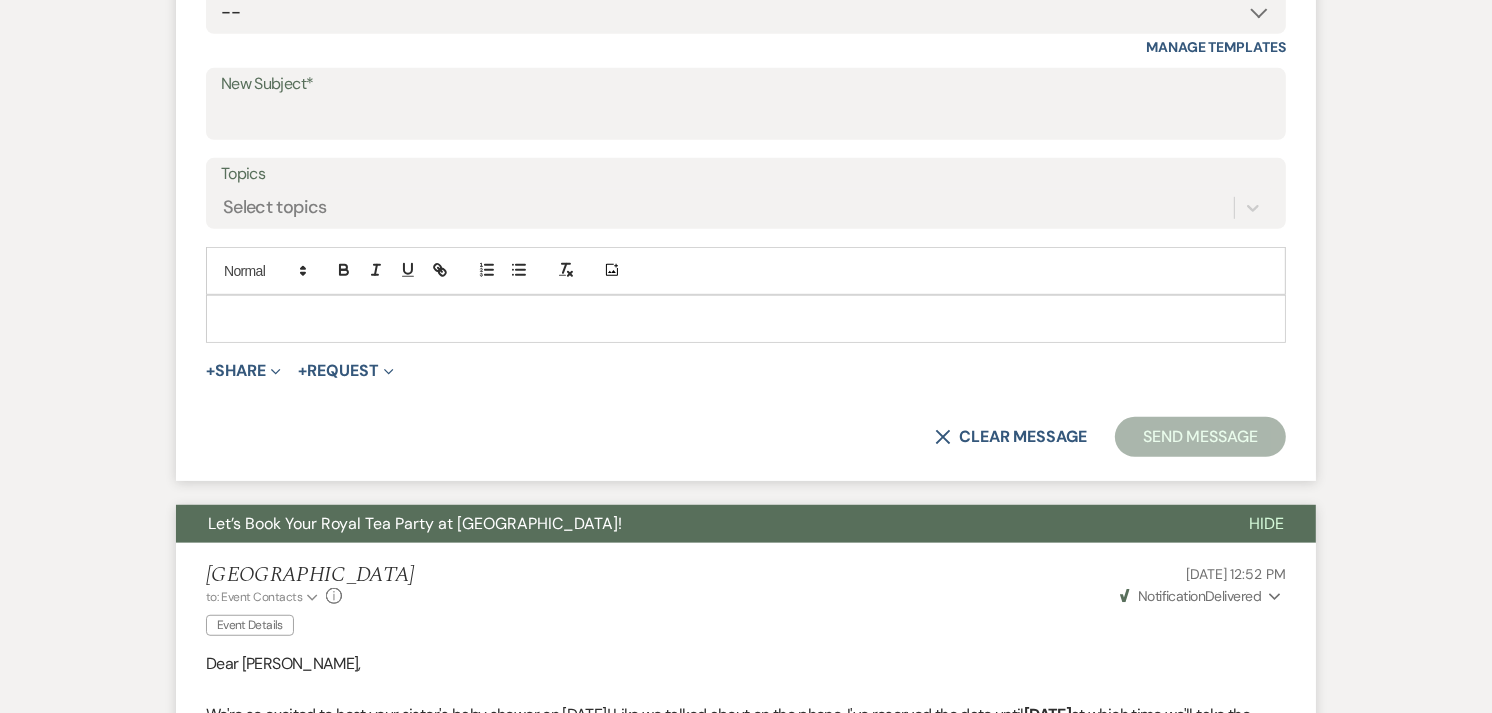 scroll, scrollTop: 927, scrollLeft: 0, axis: vertical 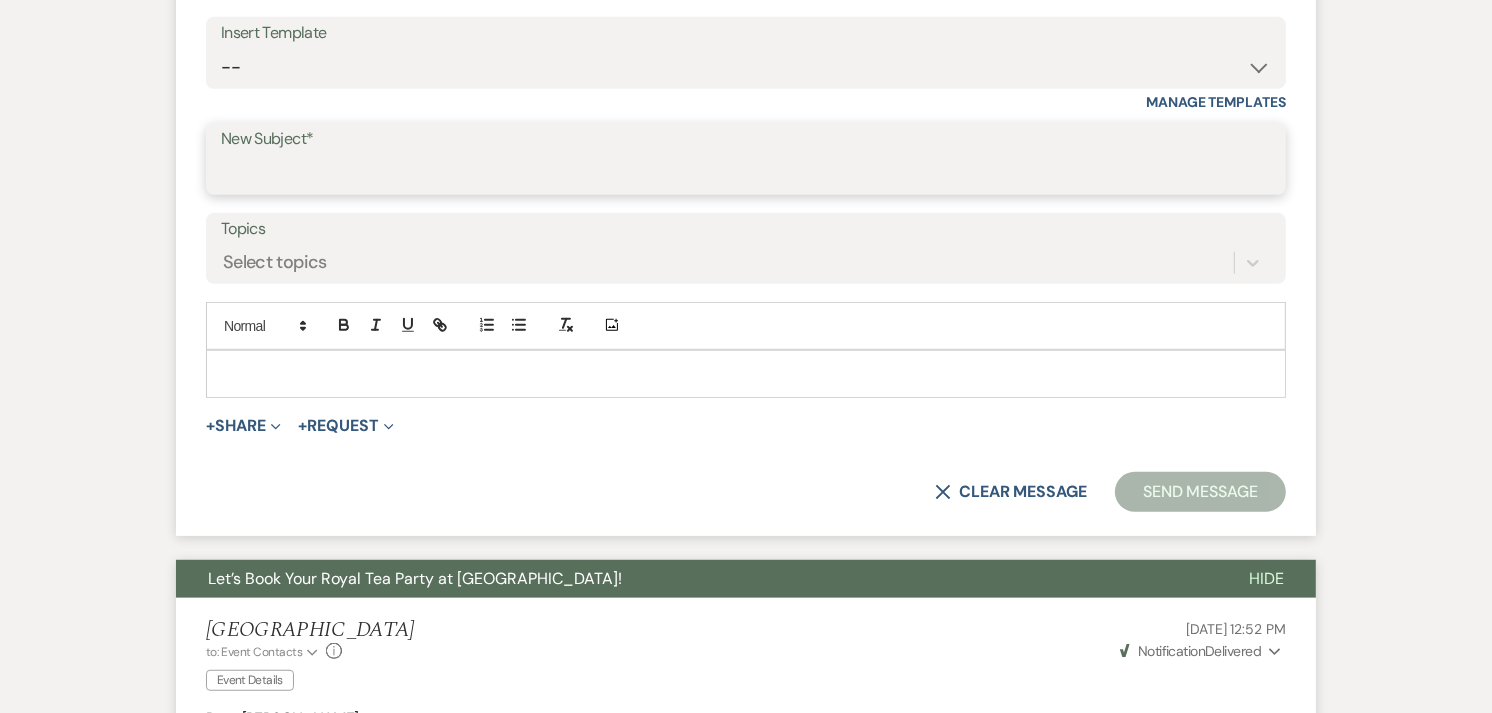 click on "New Subject*" at bounding box center [746, 173] 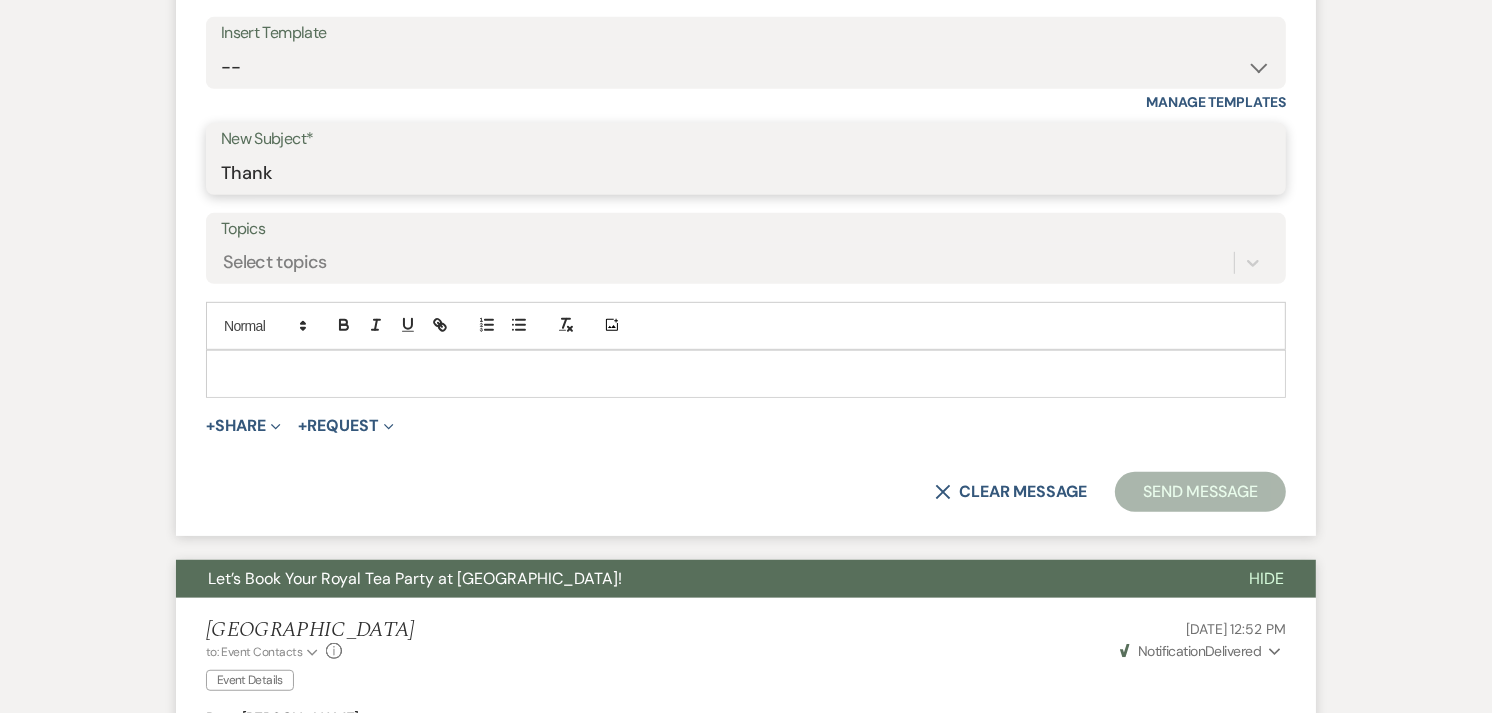 type on "Thank you for booking your event with Himaya Garden!" 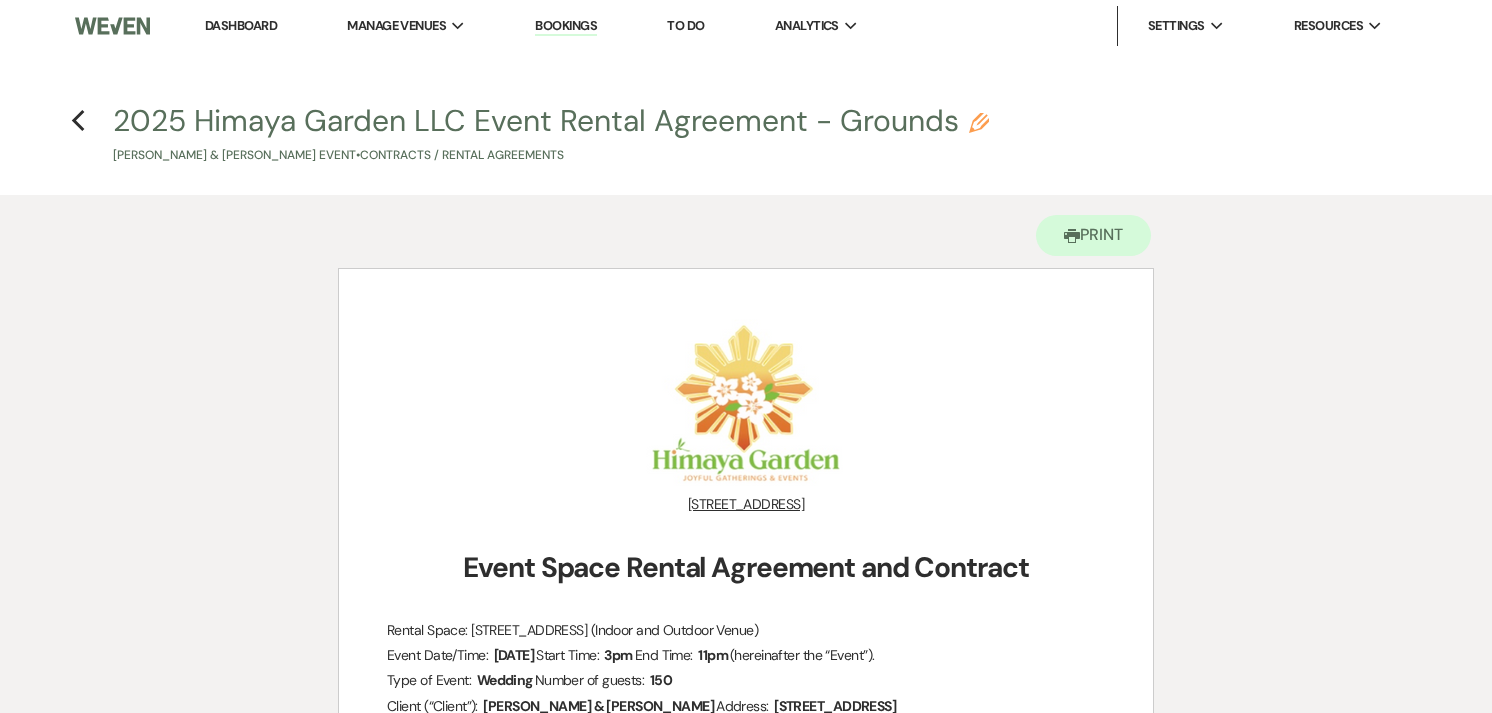 scroll, scrollTop: 444, scrollLeft: 0, axis: vertical 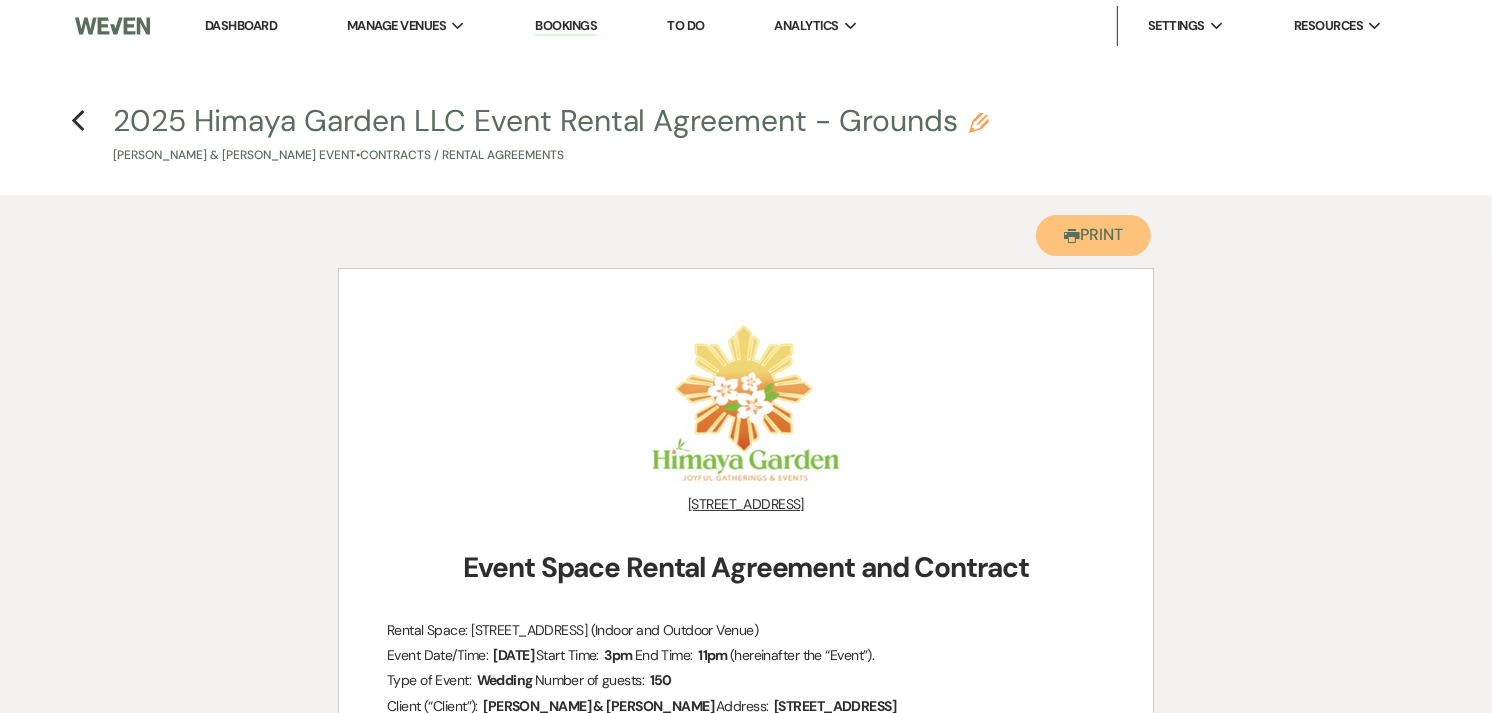 click on "Printer  Print" at bounding box center [1093, 235] 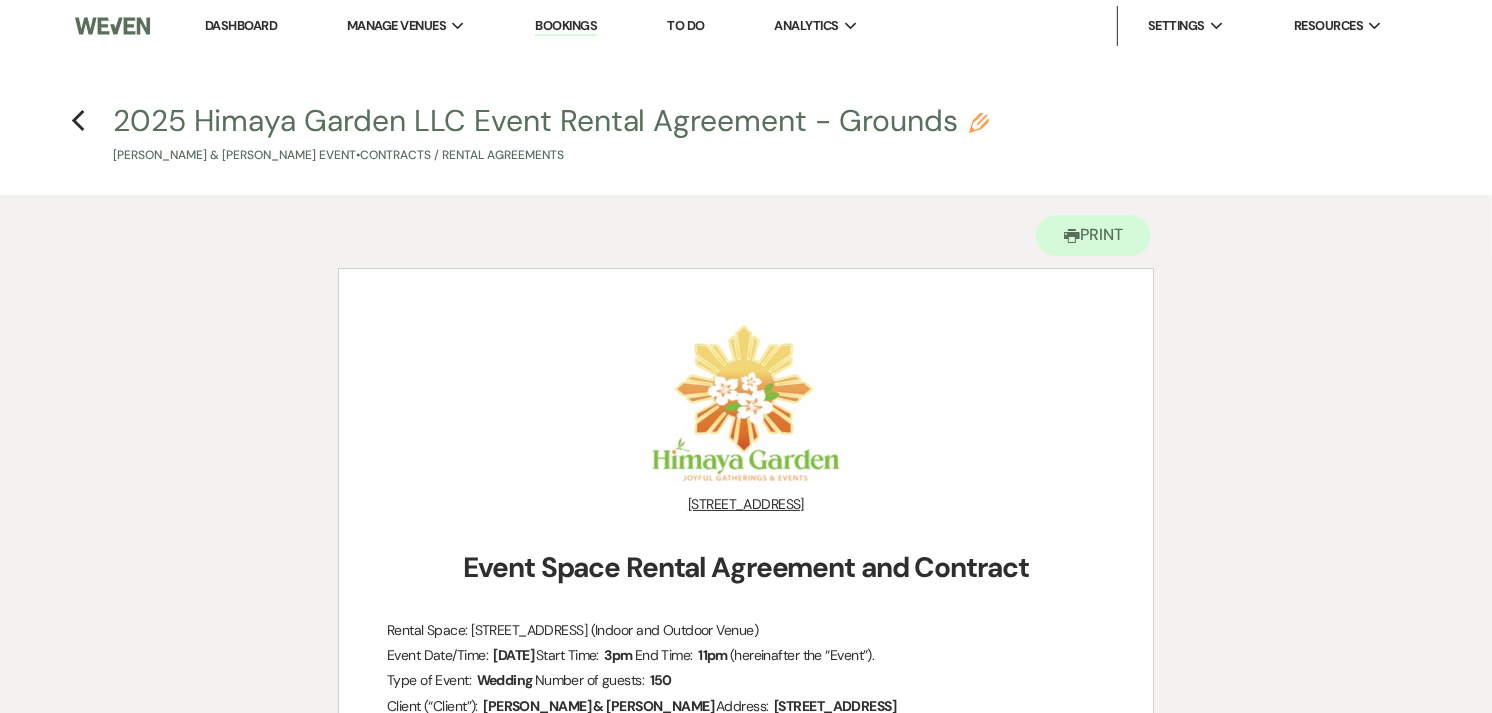 drag, startPoint x: 1434, startPoint y: 0, endPoint x: 248, endPoint y: 338, distance: 1233.2234 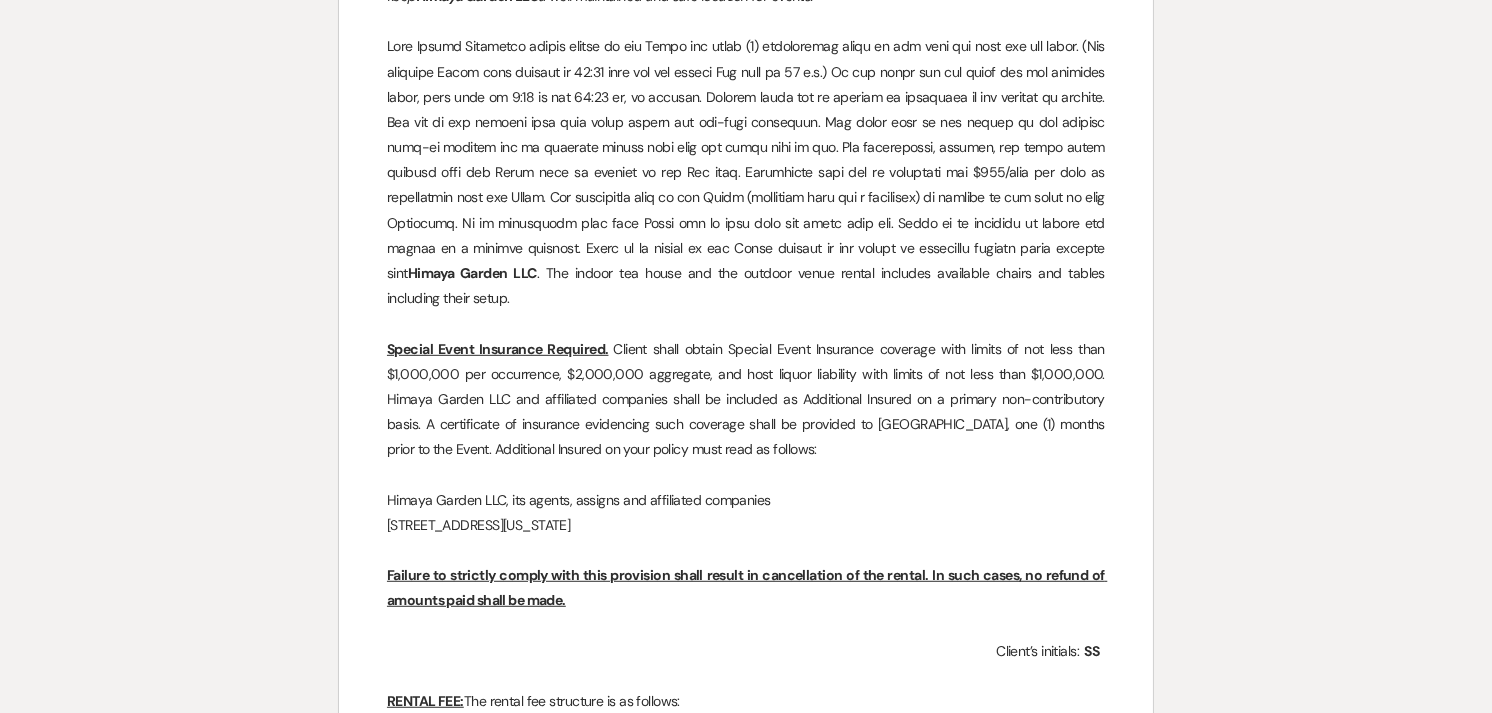 scroll, scrollTop: 888, scrollLeft: 0, axis: vertical 